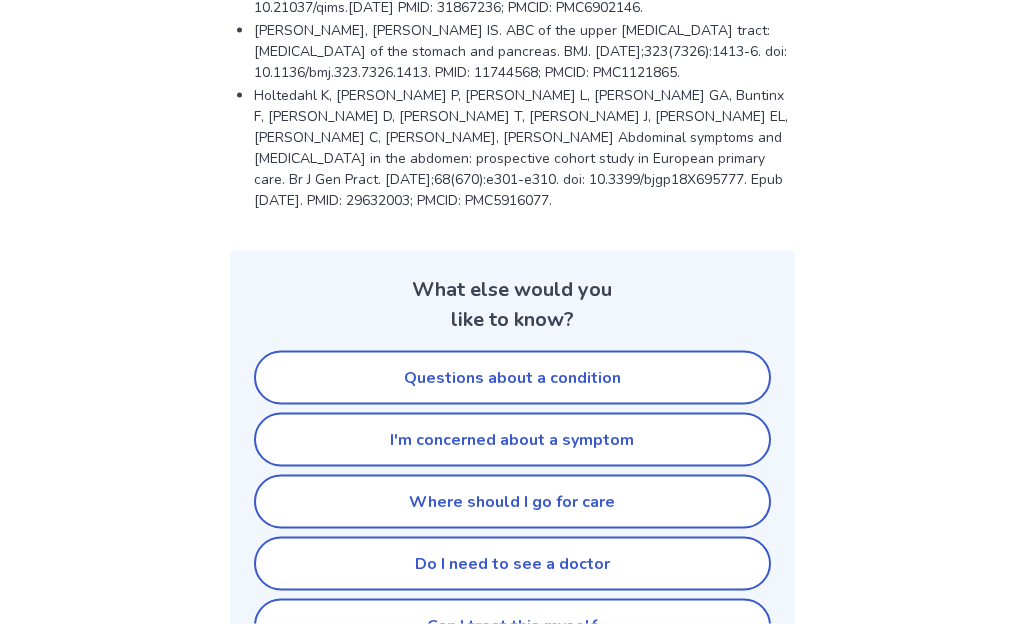 scroll, scrollTop: 953, scrollLeft: 0, axis: vertical 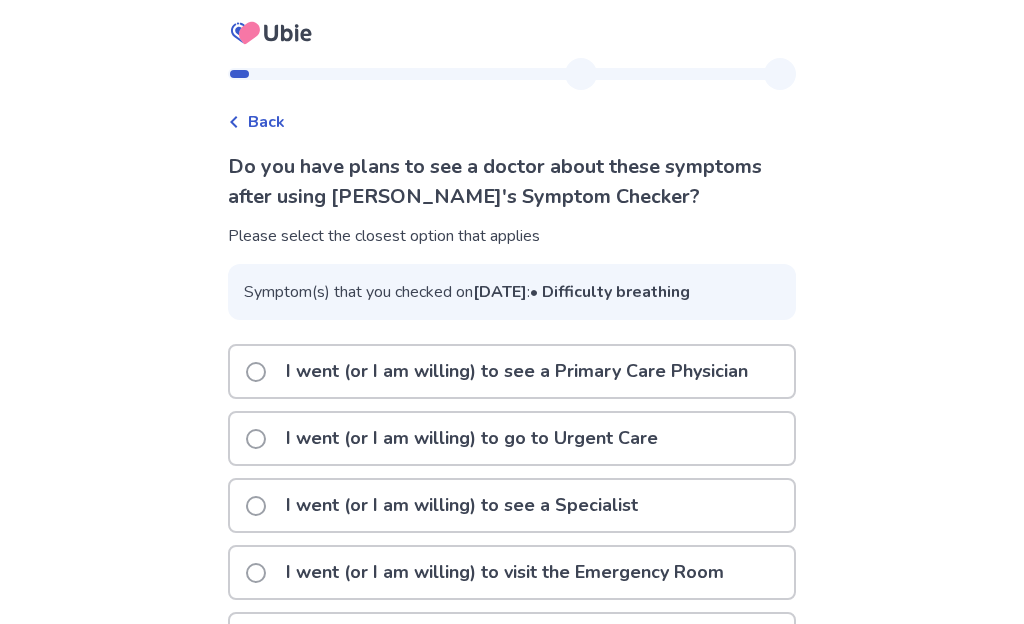 click at bounding box center [256, 372] 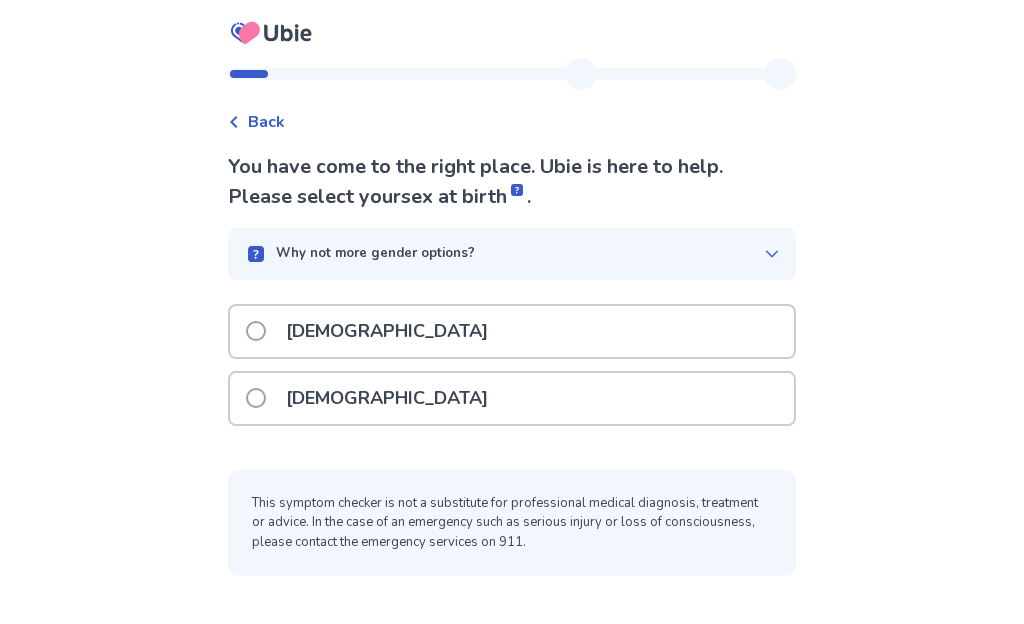 click on "[DEMOGRAPHIC_DATA]" at bounding box center [512, 331] 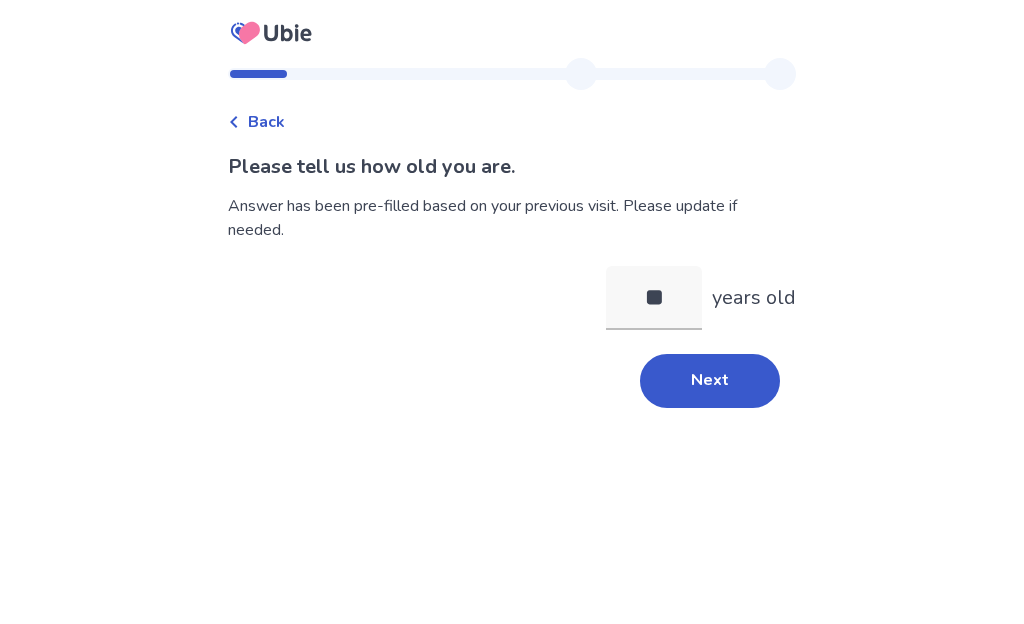 click on "Next" at bounding box center [710, 381] 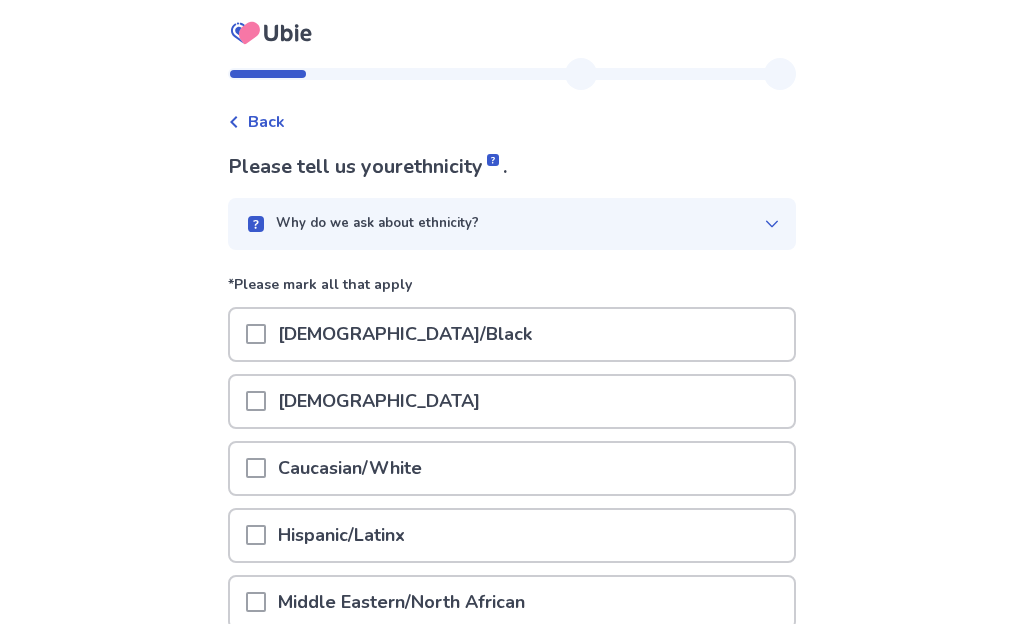 click at bounding box center [256, 468] 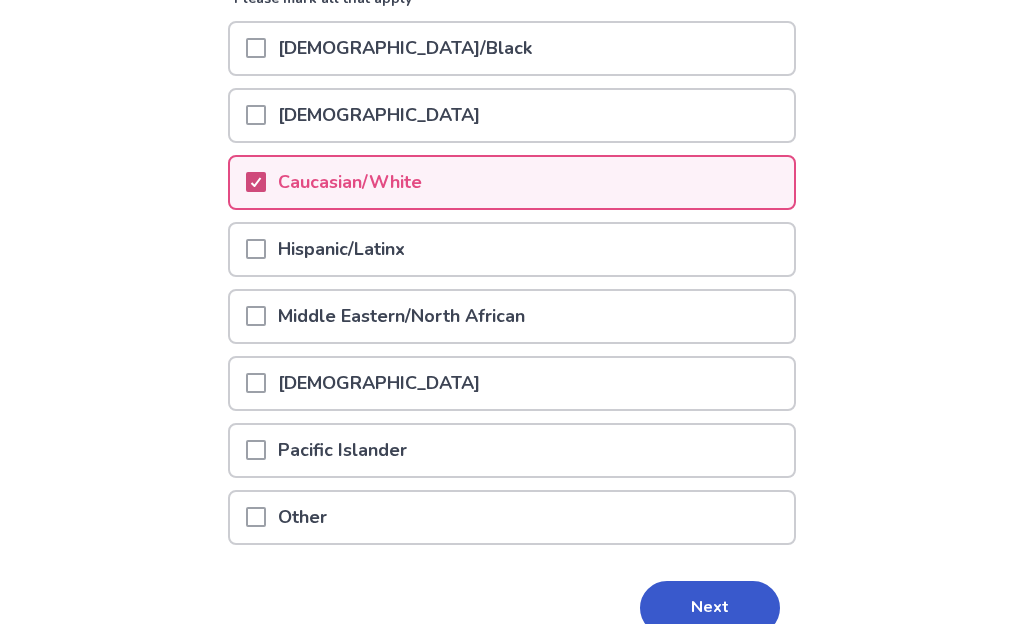 scroll, scrollTop: 384, scrollLeft: 0, axis: vertical 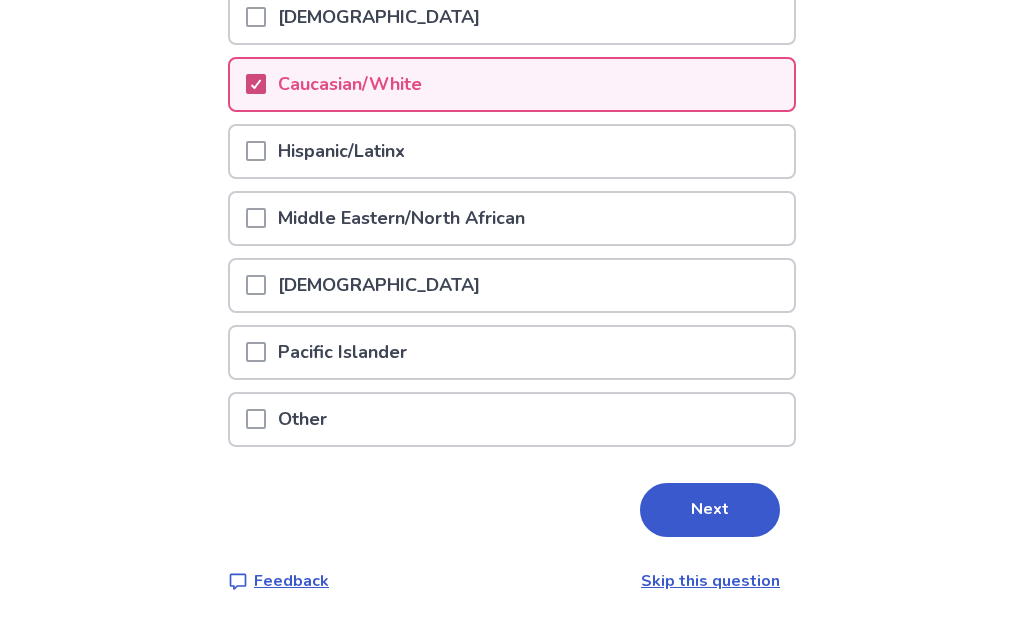 click on "Next" at bounding box center (710, 510) 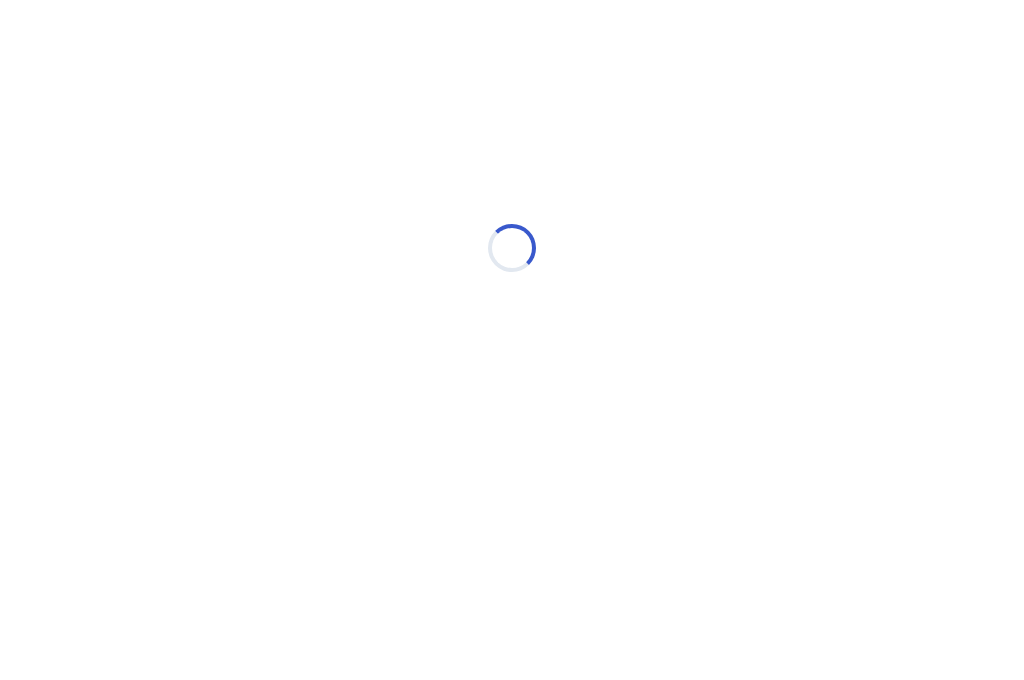 scroll, scrollTop: 0, scrollLeft: 0, axis: both 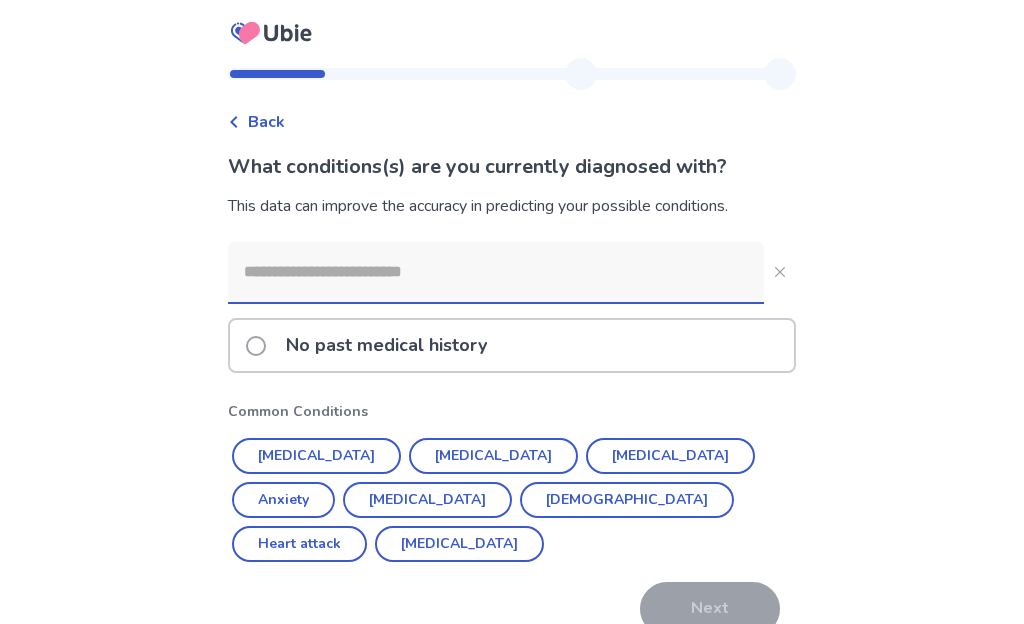 click at bounding box center (496, 272) 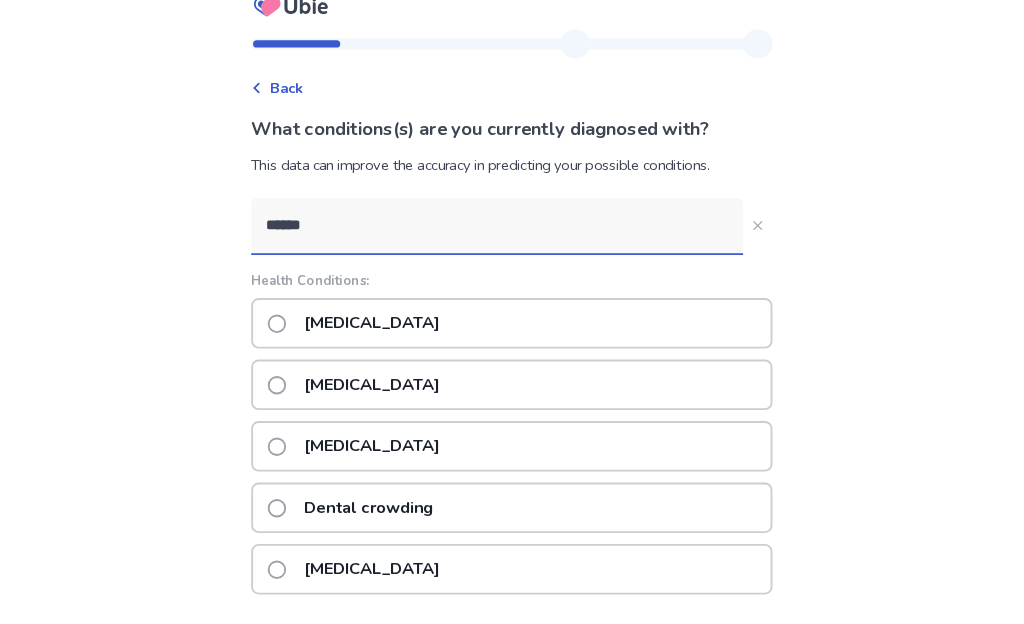scroll, scrollTop: 26, scrollLeft: 0, axis: vertical 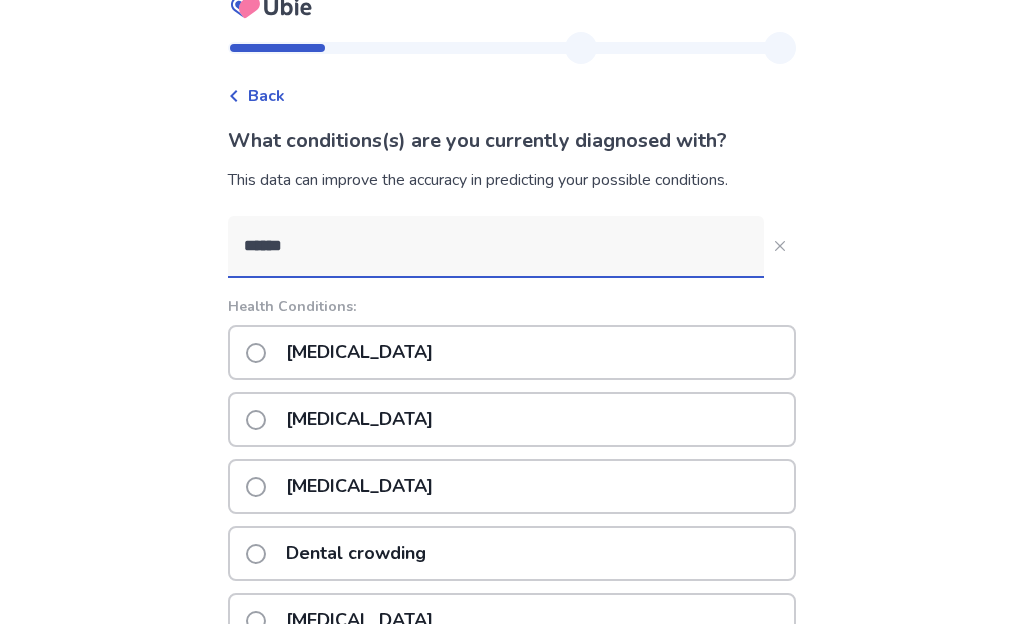 type on "******" 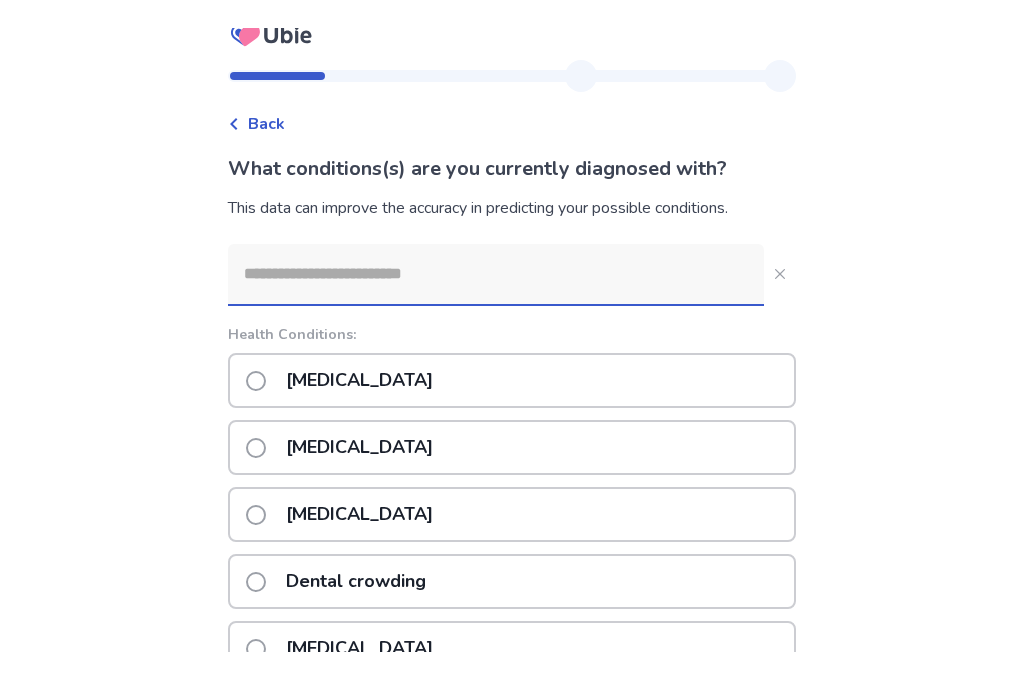 scroll, scrollTop: 0, scrollLeft: 0, axis: both 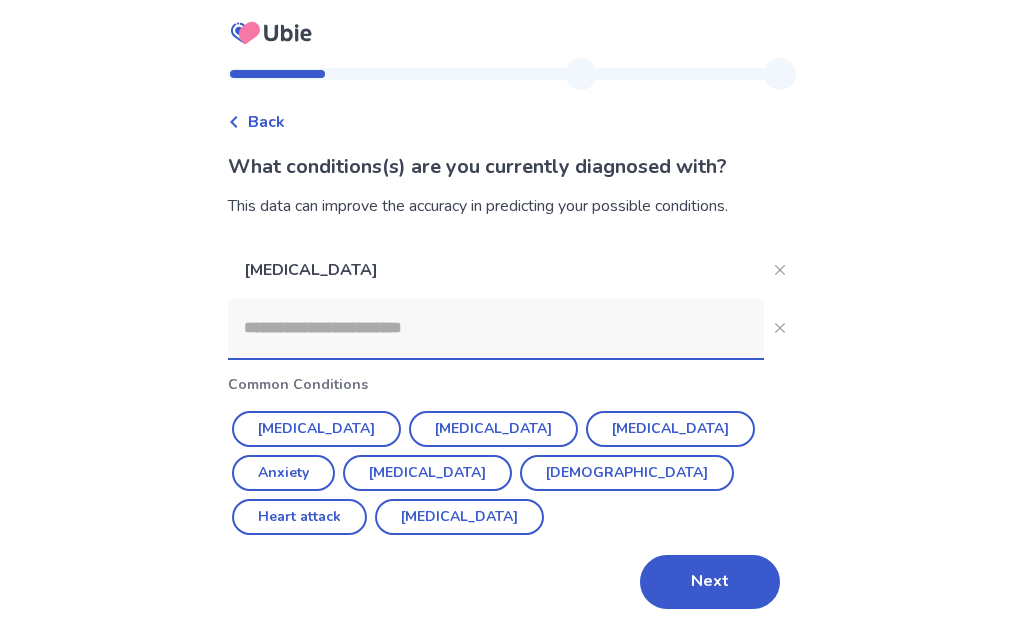 click on "Next" at bounding box center [710, 582] 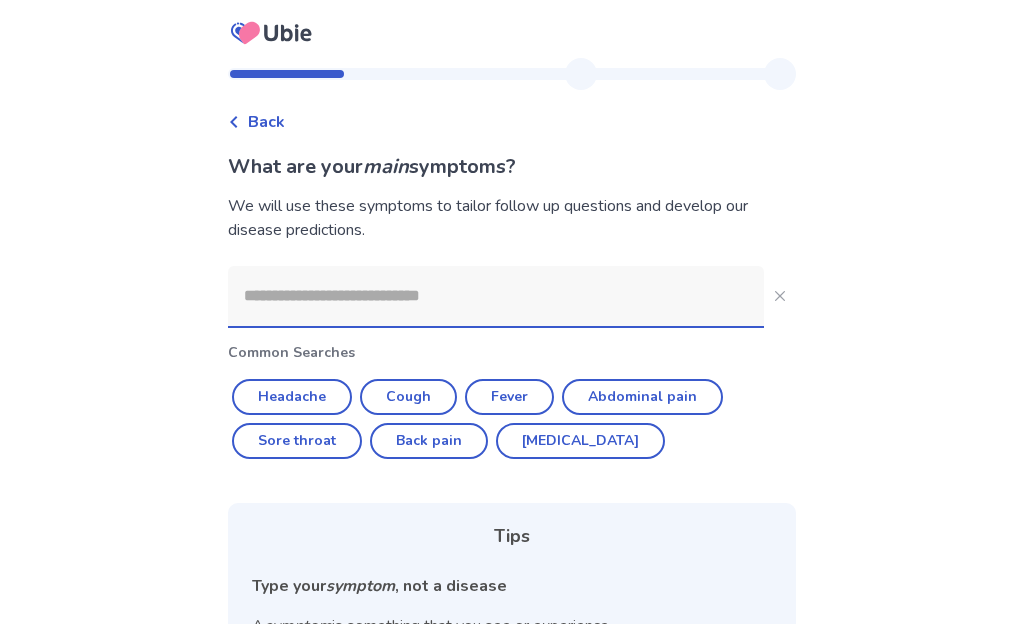 click 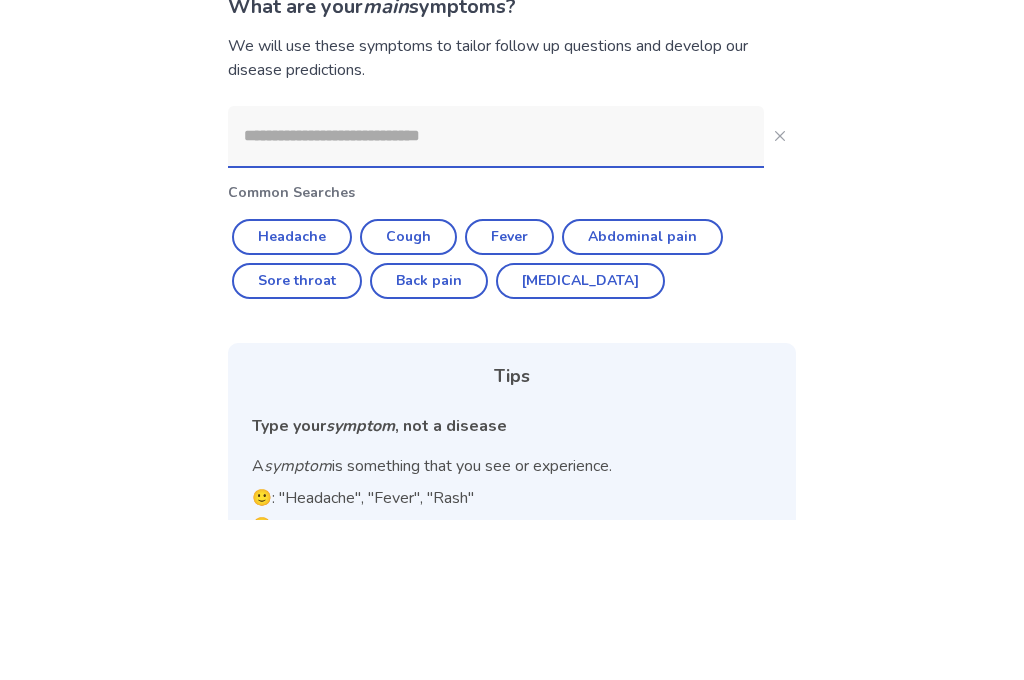 type on "*" 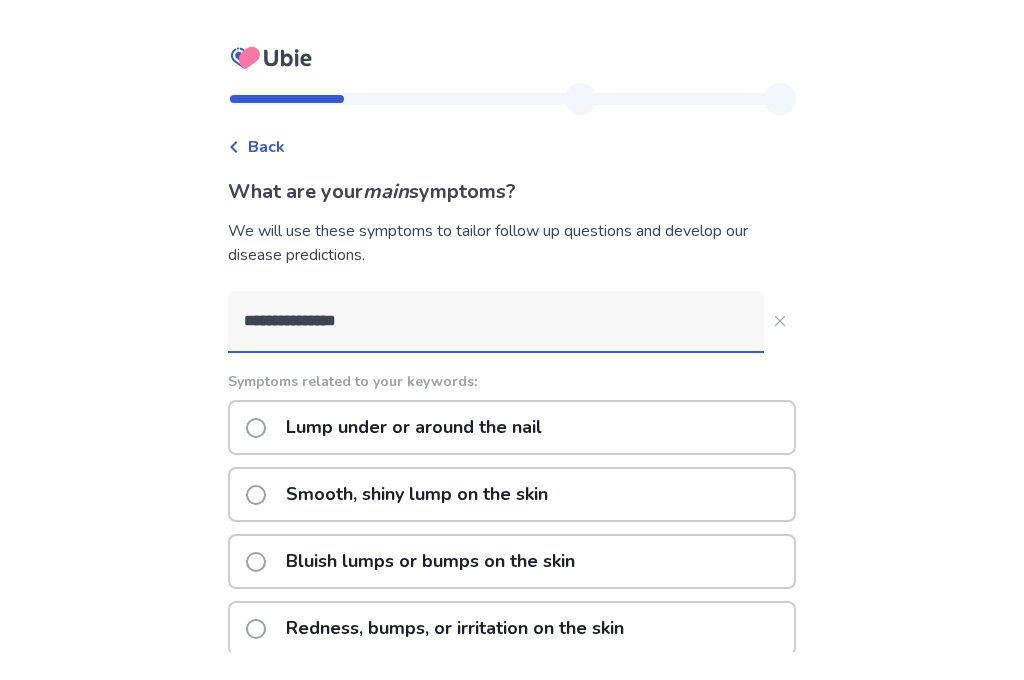 scroll, scrollTop: 2, scrollLeft: 0, axis: vertical 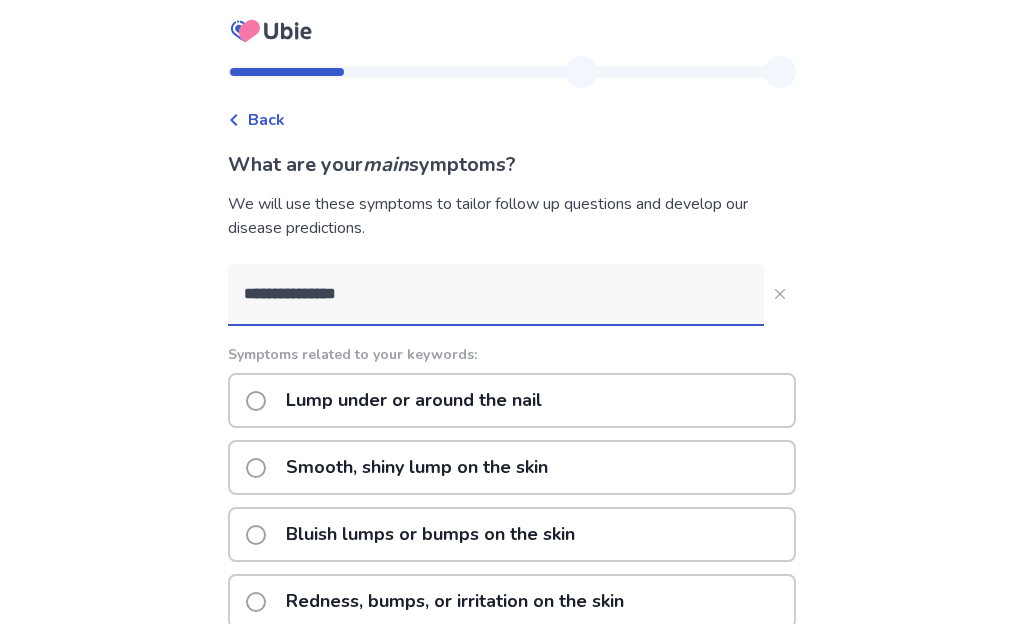 click on "**********" 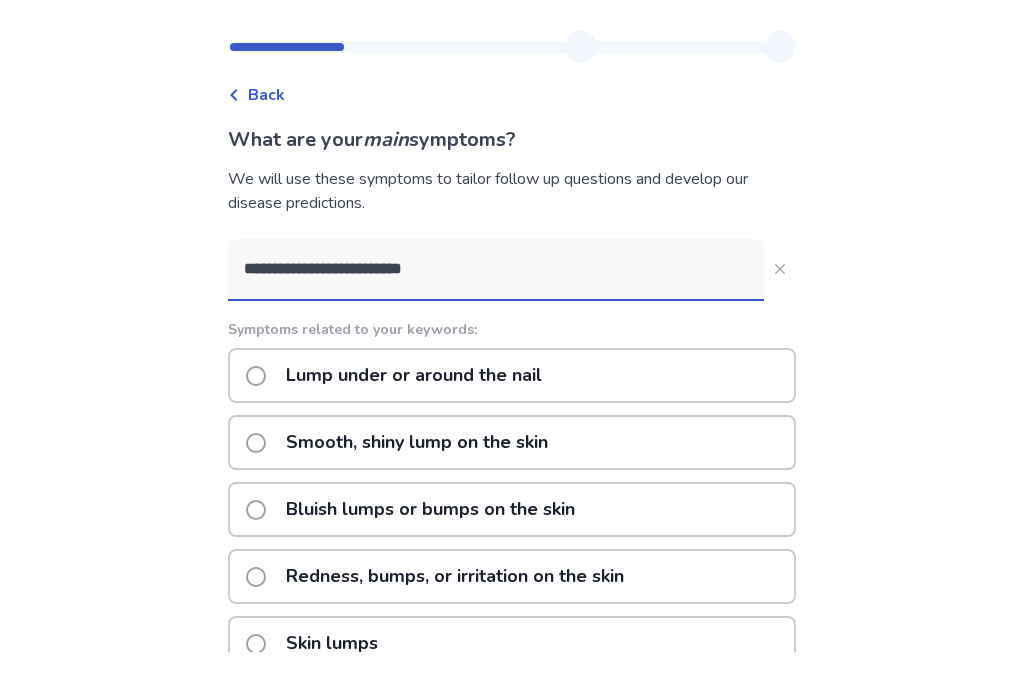 scroll, scrollTop: 0, scrollLeft: 0, axis: both 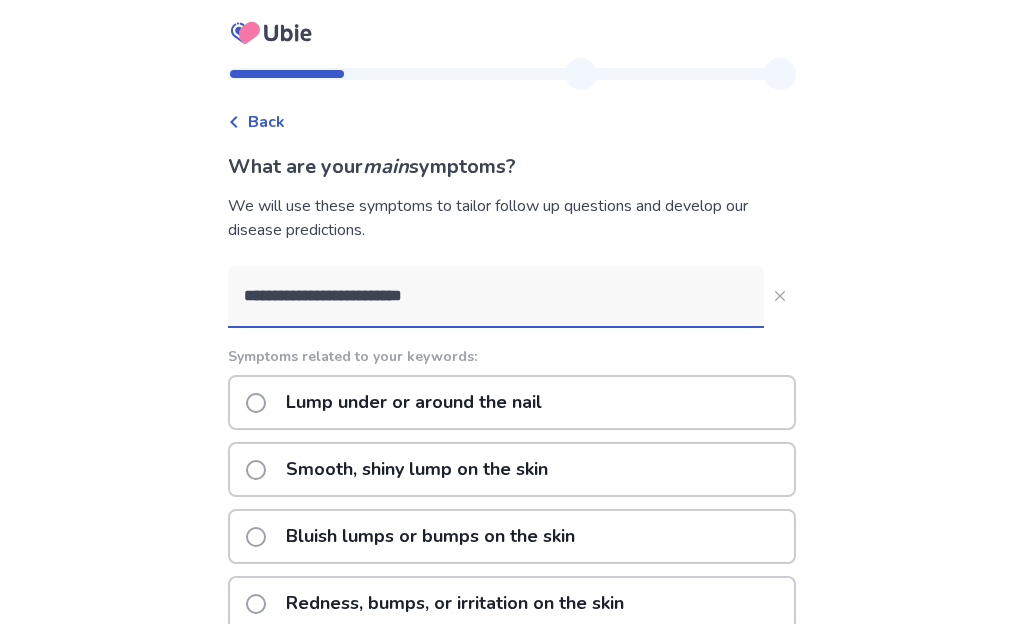 click on "**********" 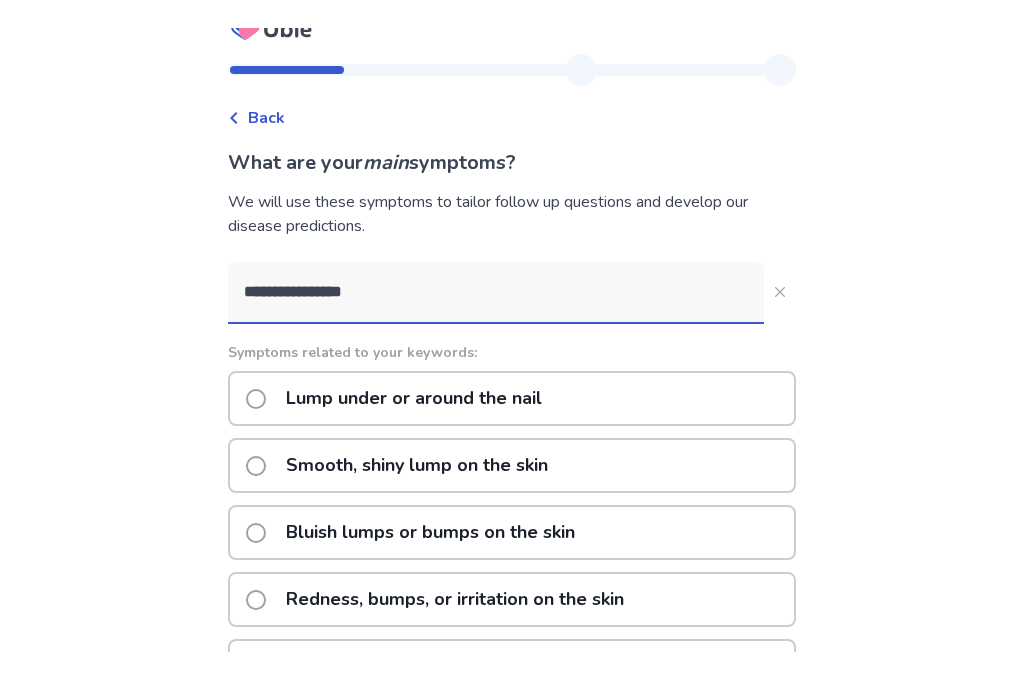 scroll, scrollTop: 0, scrollLeft: 0, axis: both 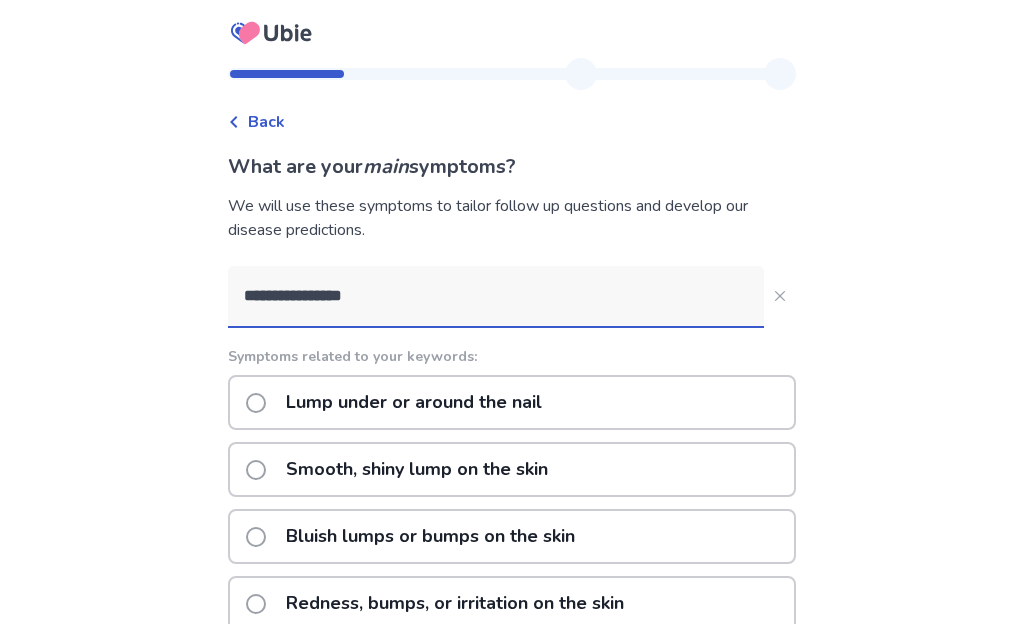 click on "**********" 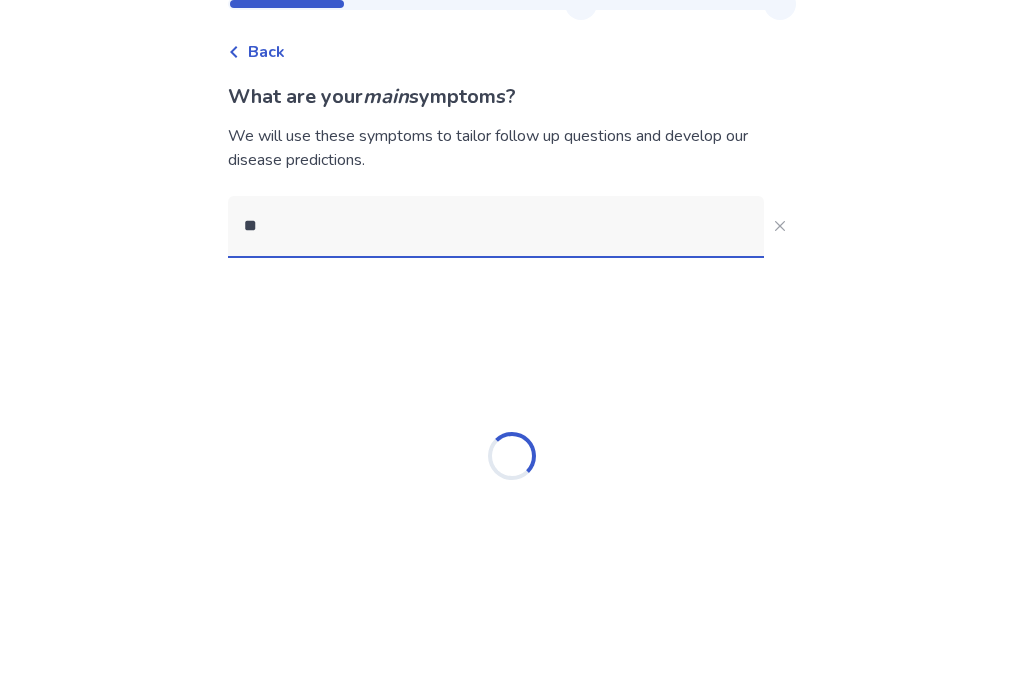 type on "*" 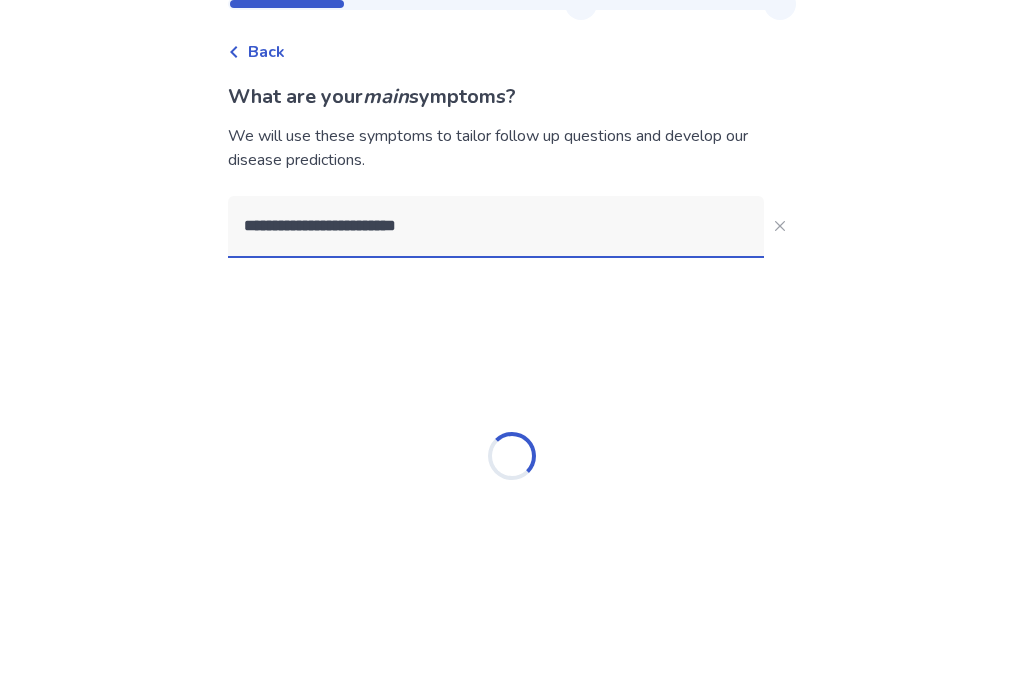 type on "**********" 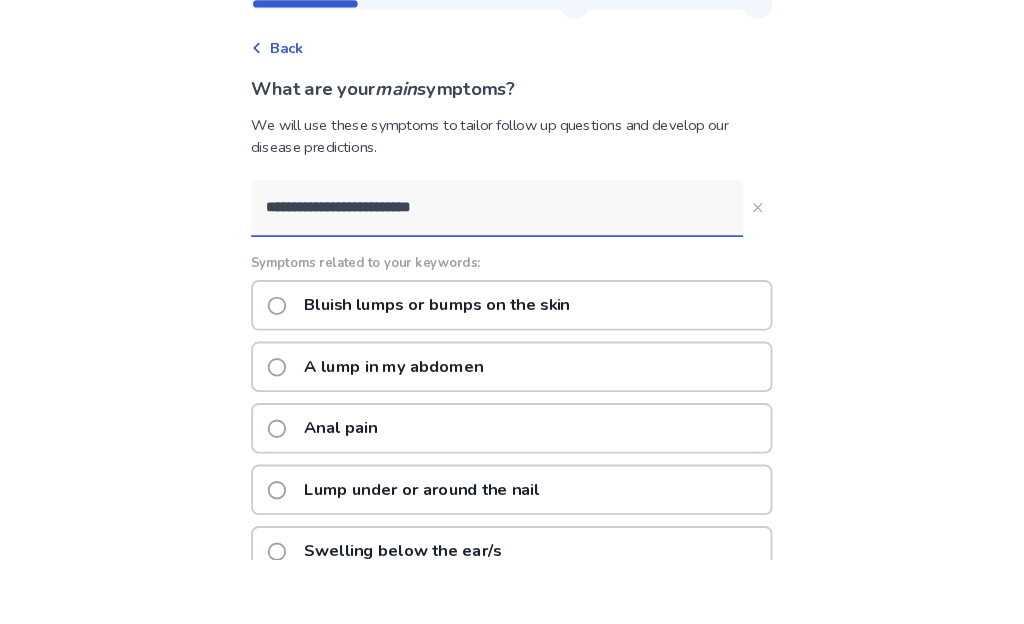 scroll, scrollTop: 70, scrollLeft: 0, axis: vertical 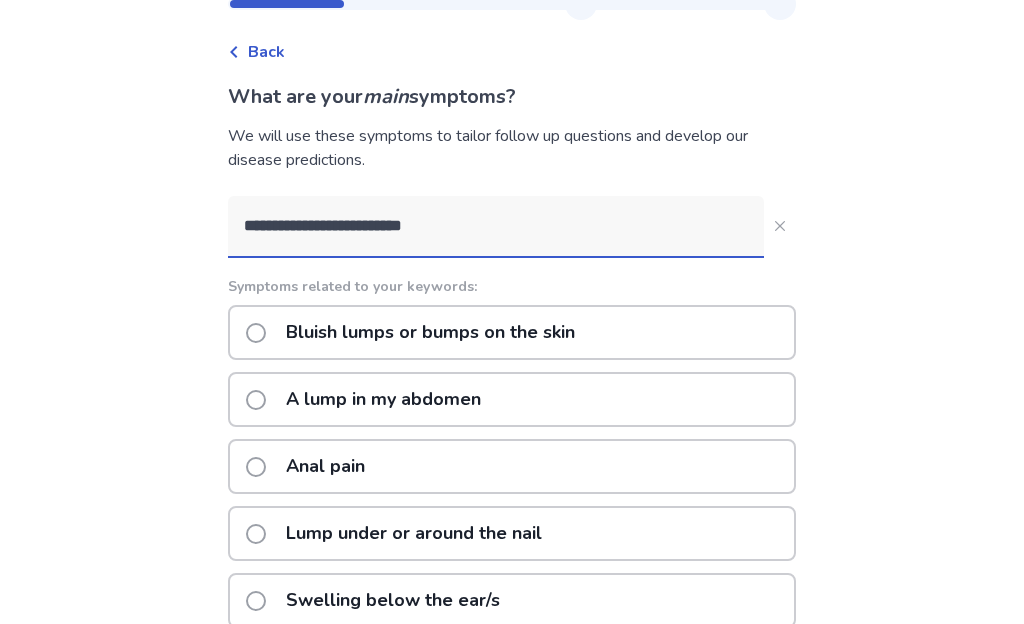 click 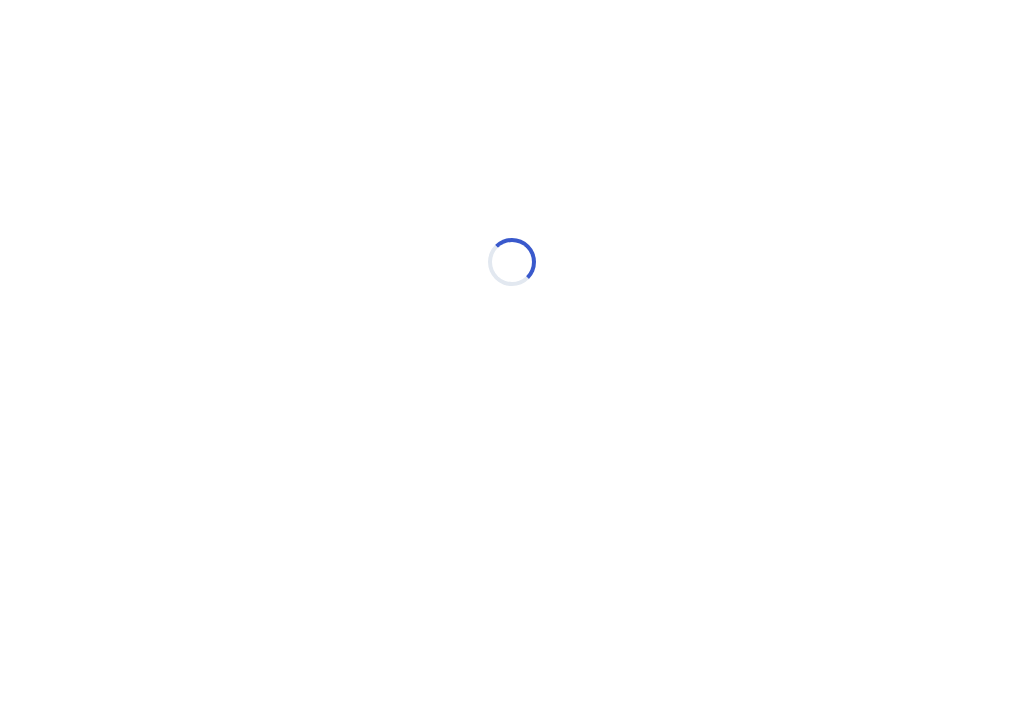 scroll, scrollTop: 0, scrollLeft: 0, axis: both 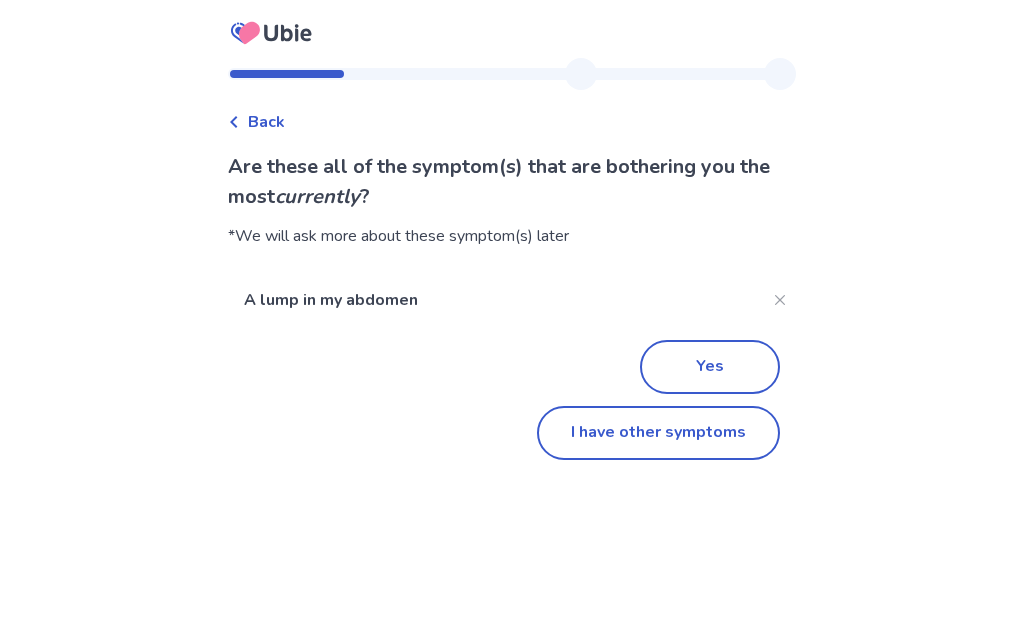 click on "Yes" 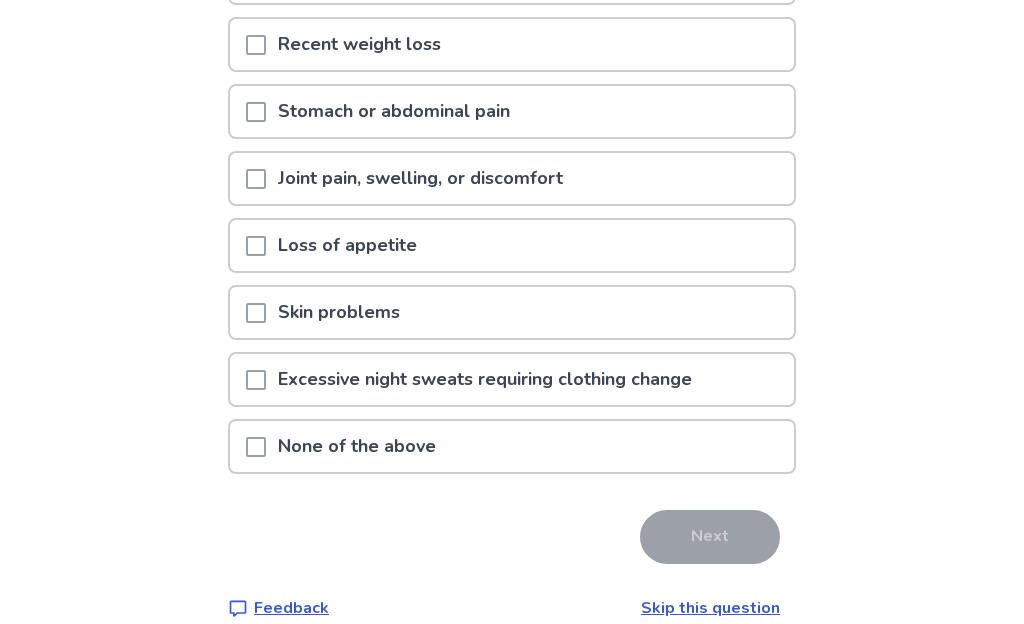 scroll, scrollTop: 317, scrollLeft: 0, axis: vertical 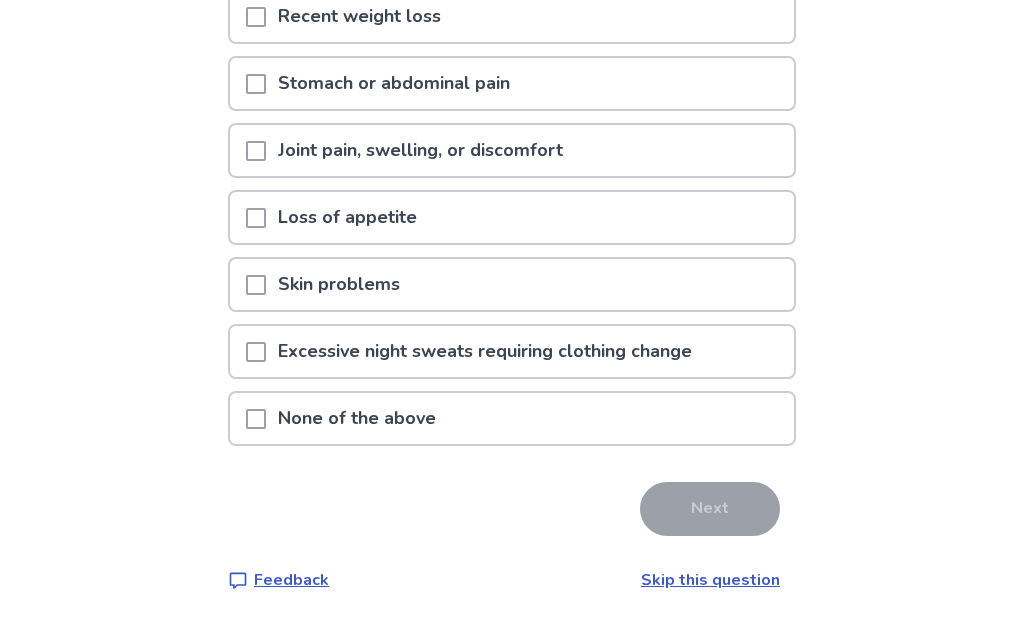 click at bounding box center [256, 419] 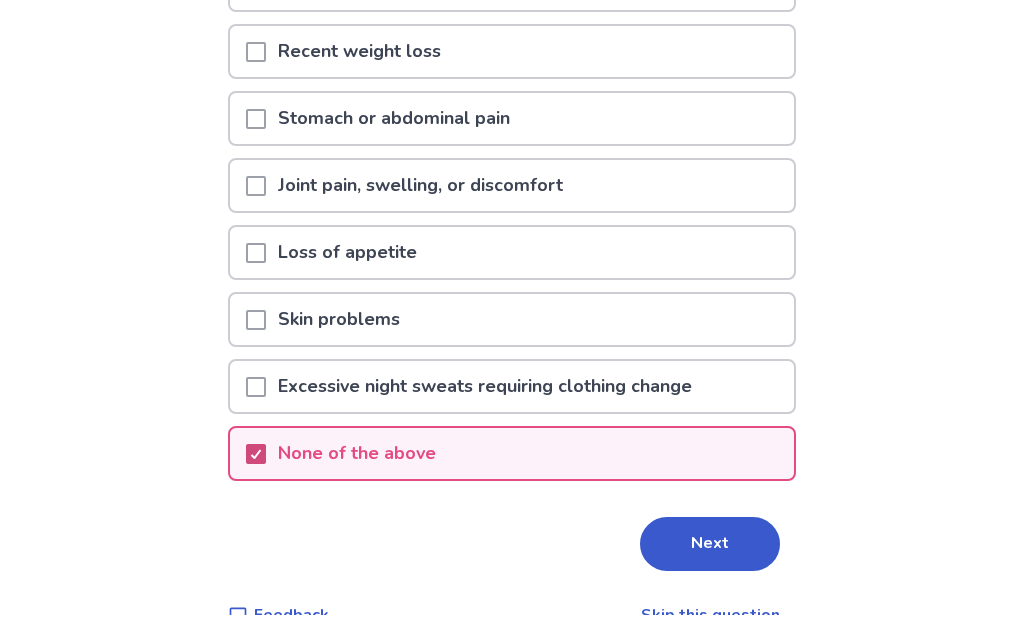 scroll, scrollTop: 317, scrollLeft: 0, axis: vertical 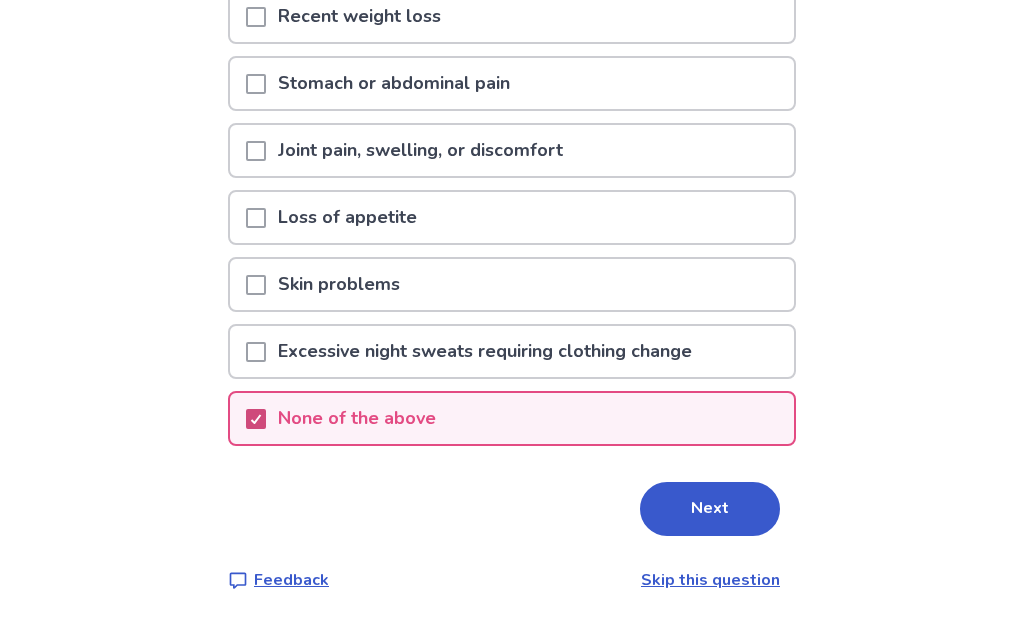 click on "Next" at bounding box center [710, 509] 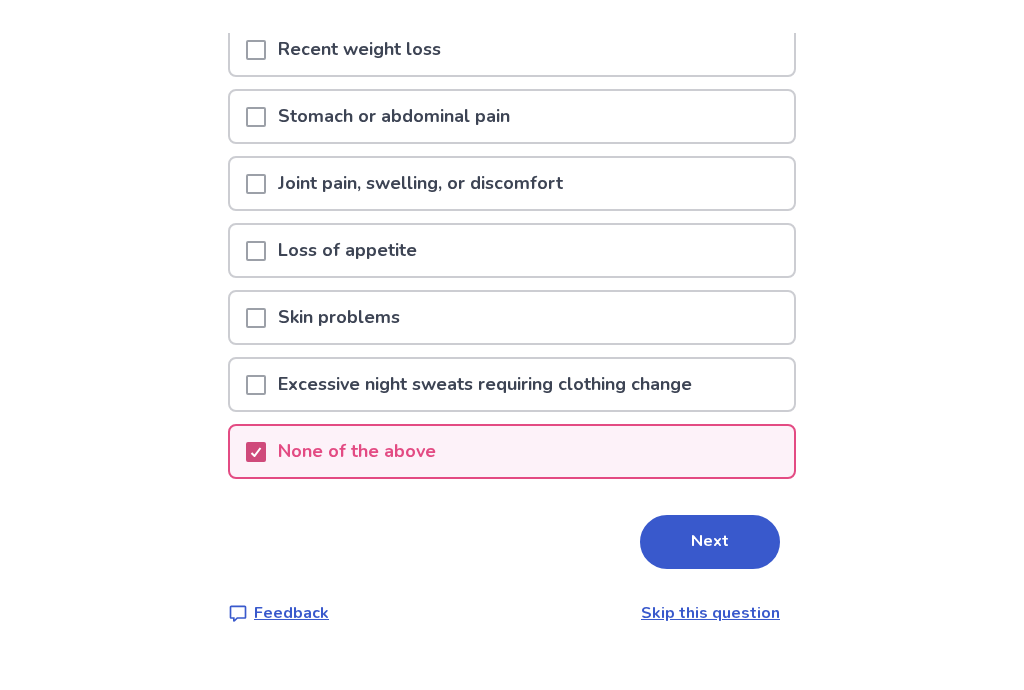 scroll, scrollTop: 0, scrollLeft: 0, axis: both 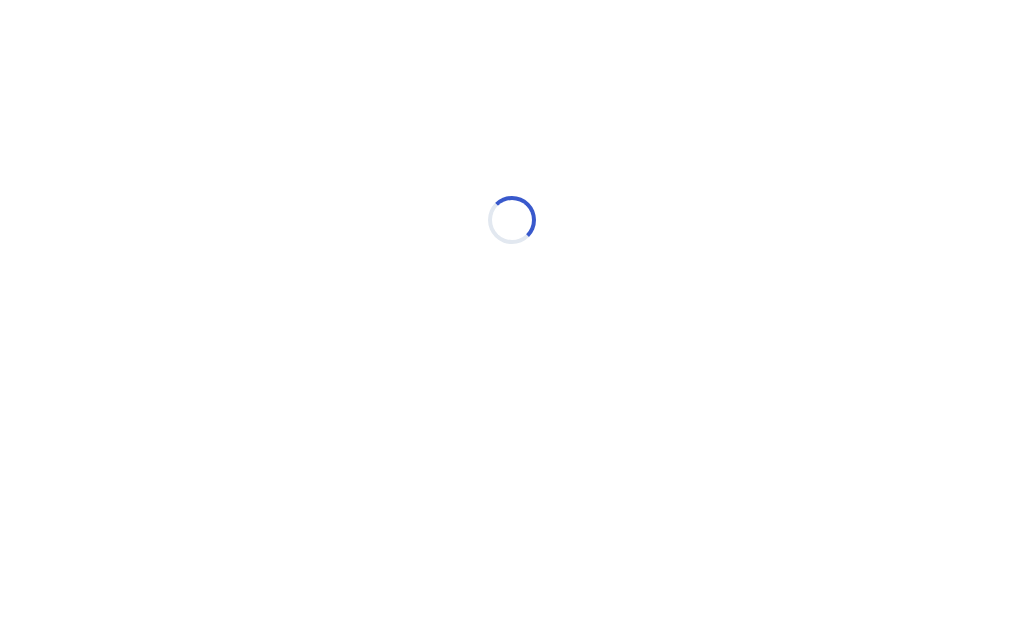 select on "*" 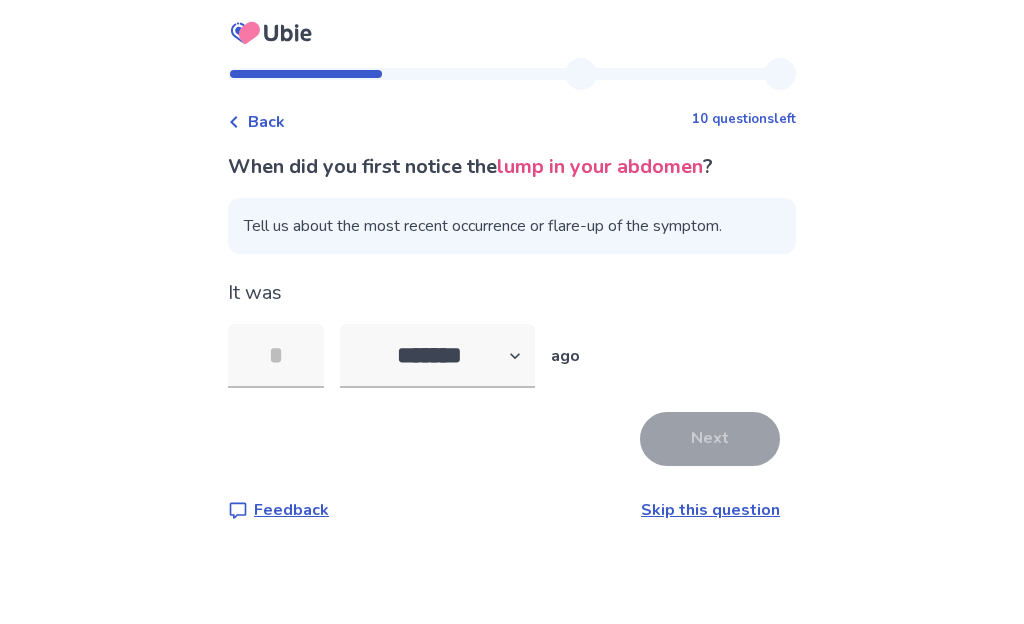 click at bounding box center (276, 356) 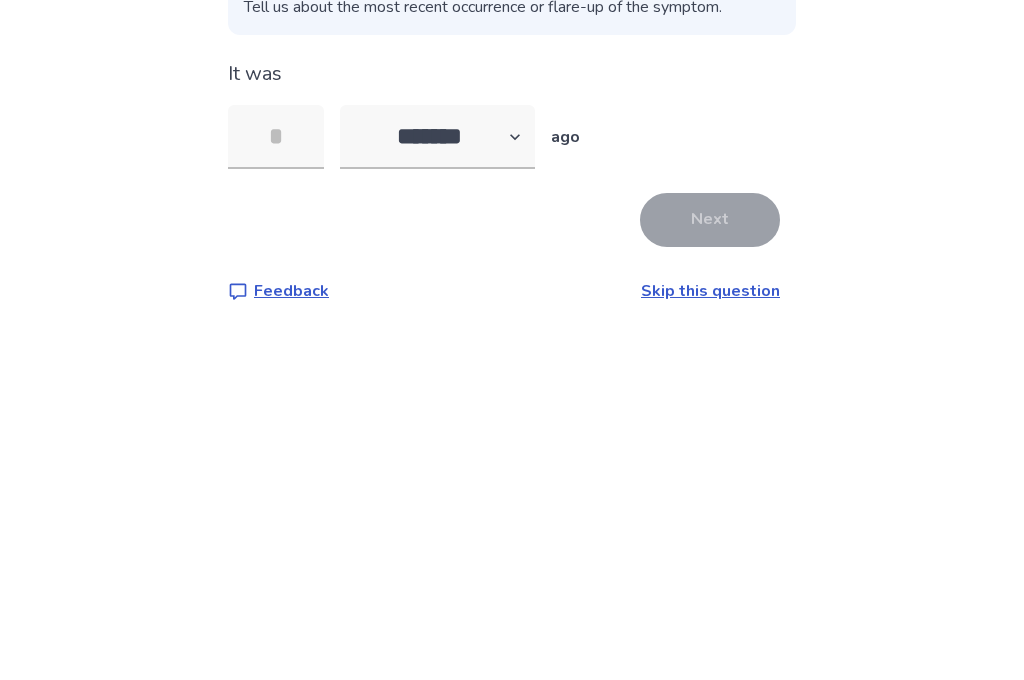 type on "*" 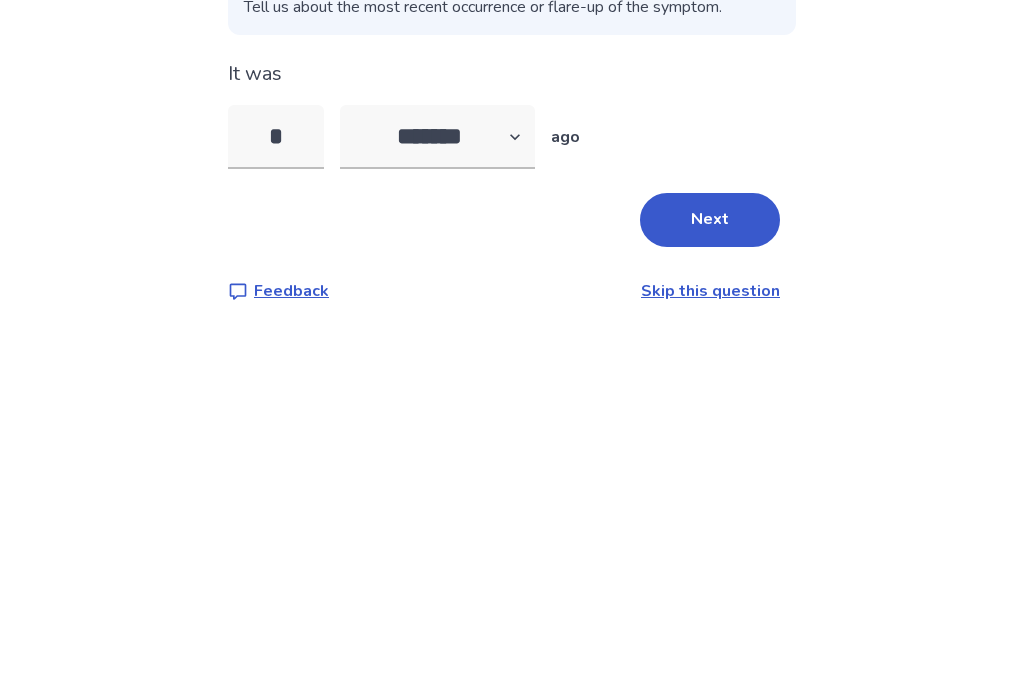click on "Next" at bounding box center (710, 439) 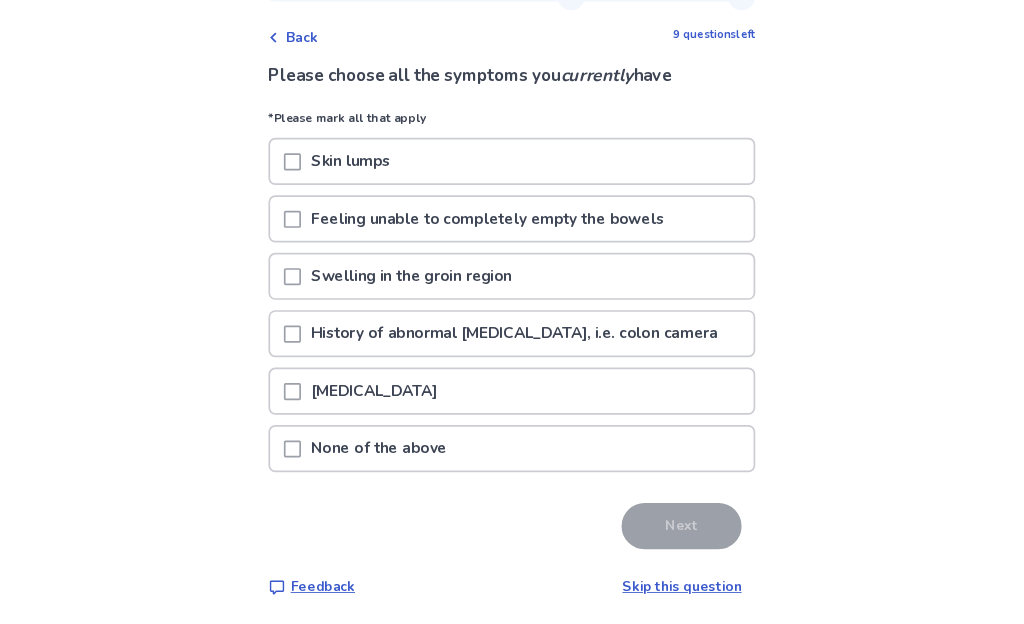scroll, scrollTop: 59, scrollLeft: 0, axis: vertical 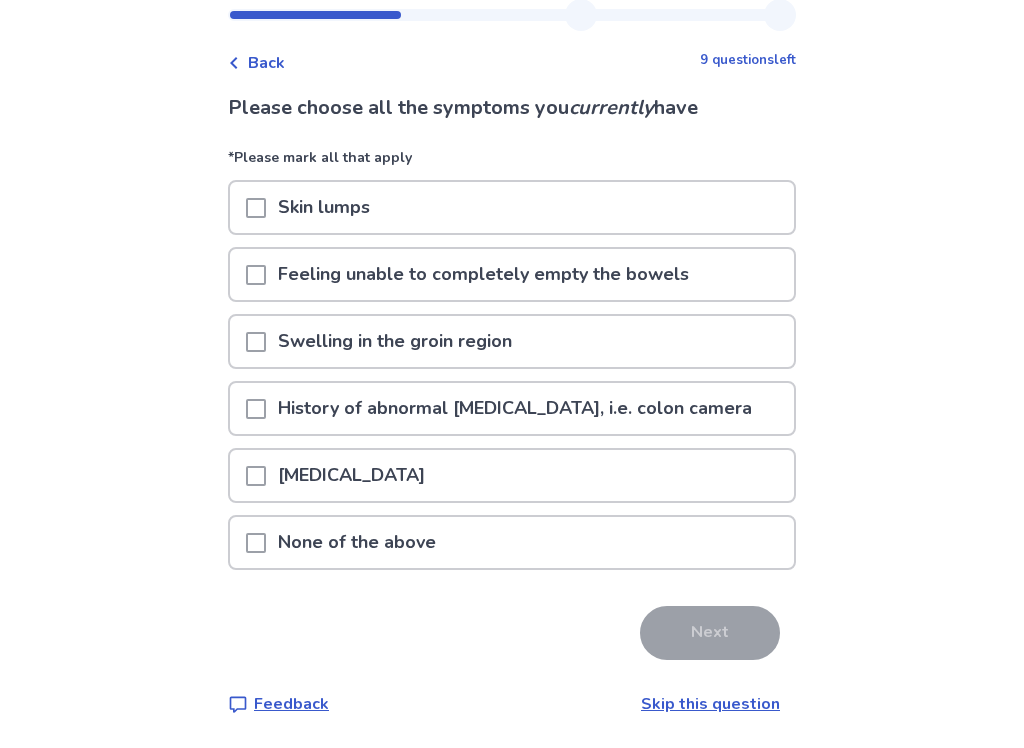 click on "History of abnormal [MEDICAL_DATA], i.e. colon camera" at bounding box center (512, 408) 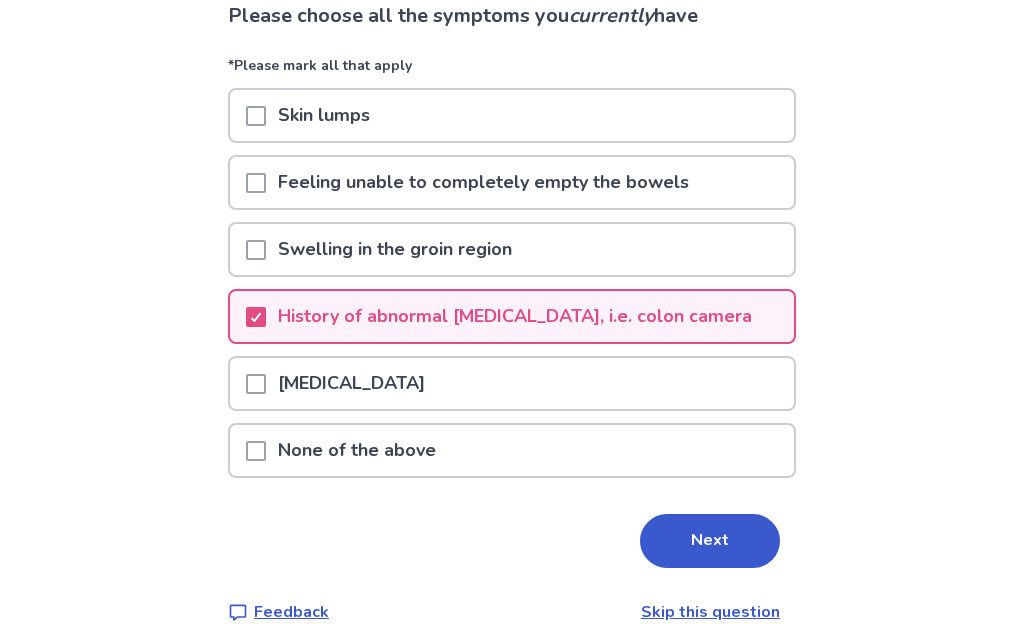 scroll, scrollTop: 183, scrollLeft: 0, axis: vertical 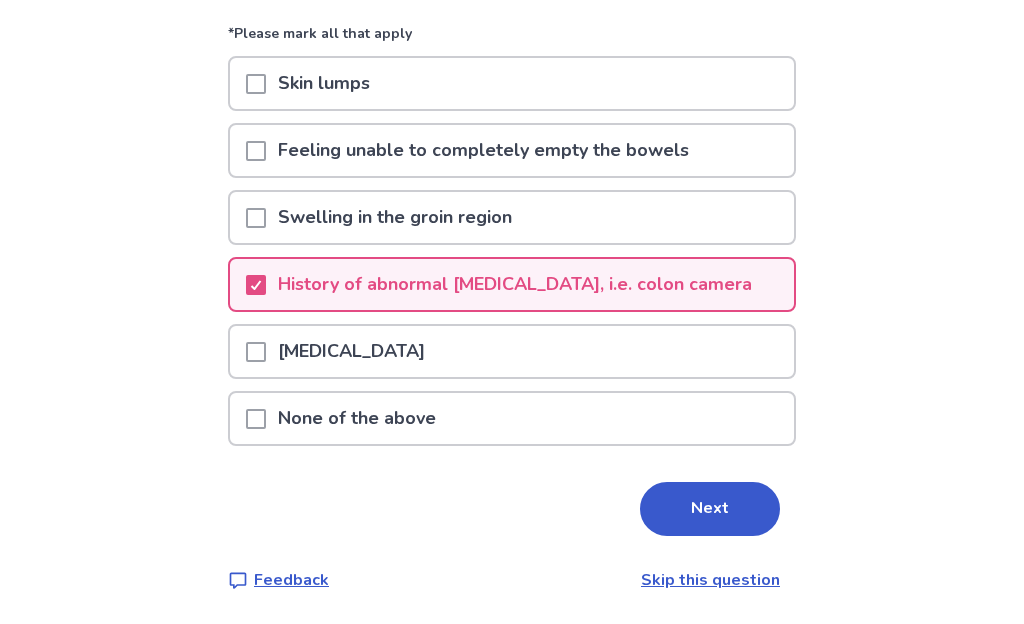 click on "Next" at bounding box center (710, 509) 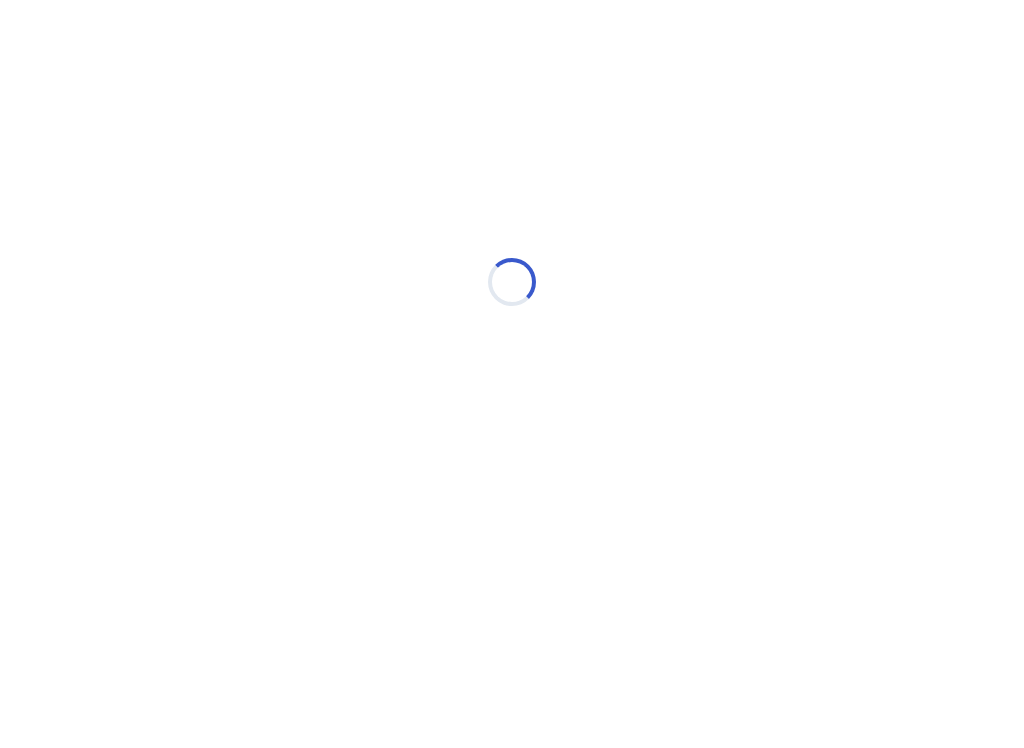 scroll, scrollTop: 0, scrollLeft: 0, axis: both 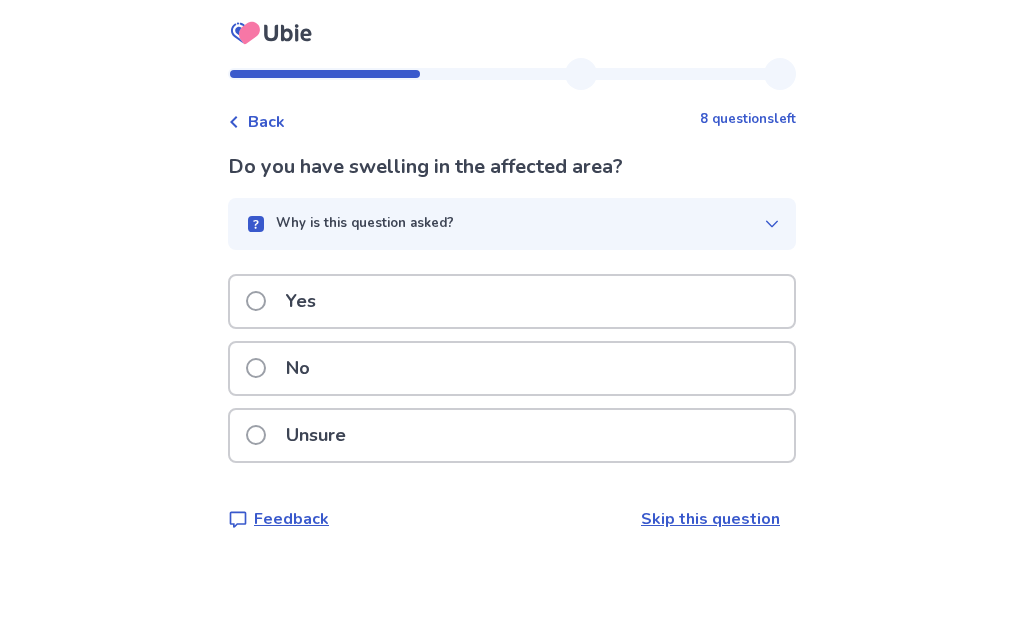 click on "No" at bounding box center [284, 368] 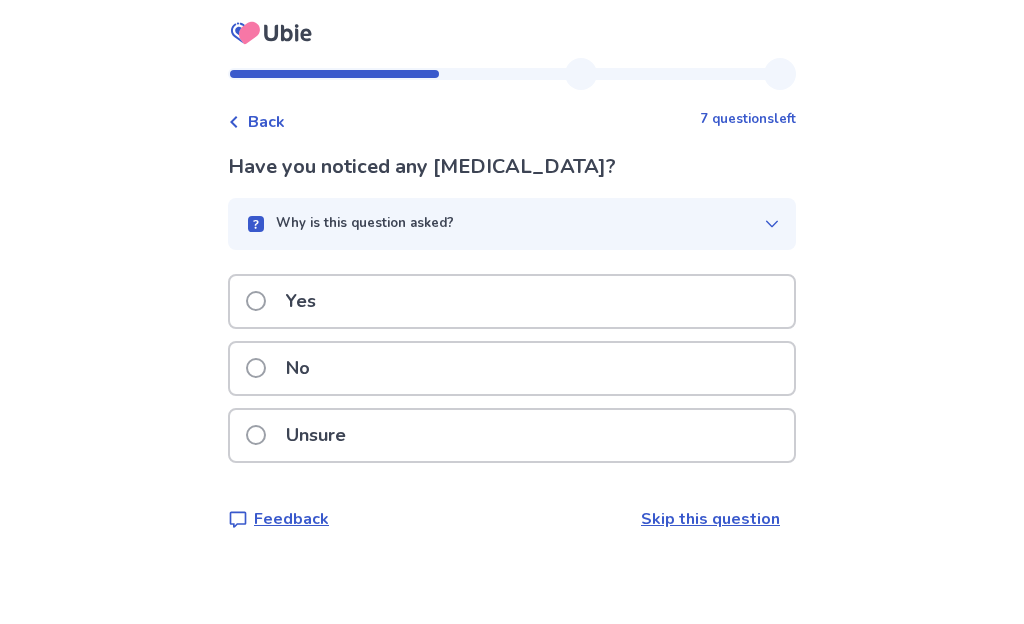 click on "No" at bounding box center [512, 368] 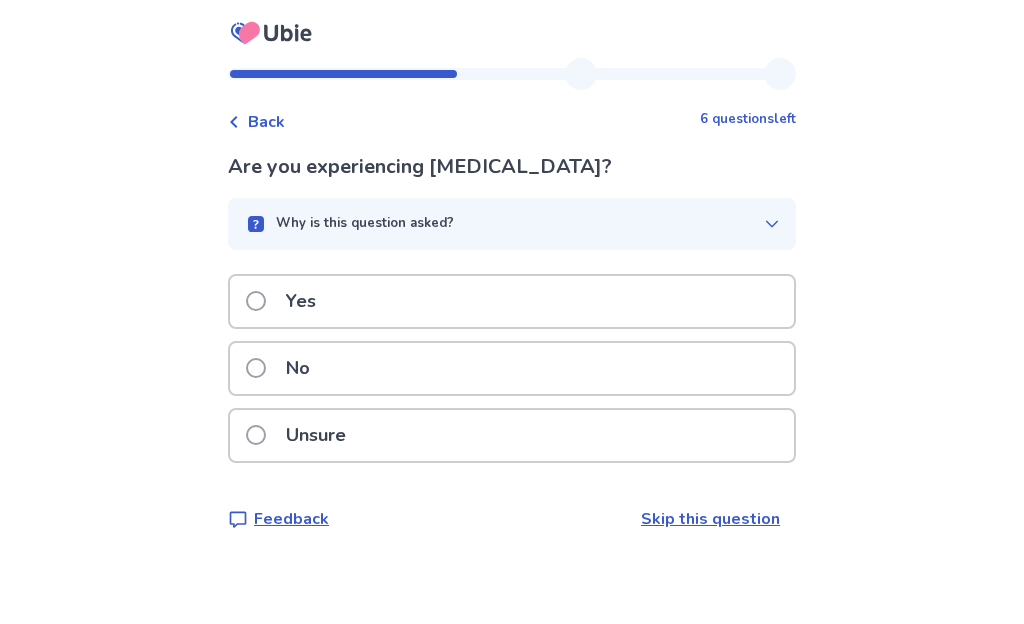 click on "No" at bounding box center [284, 368] 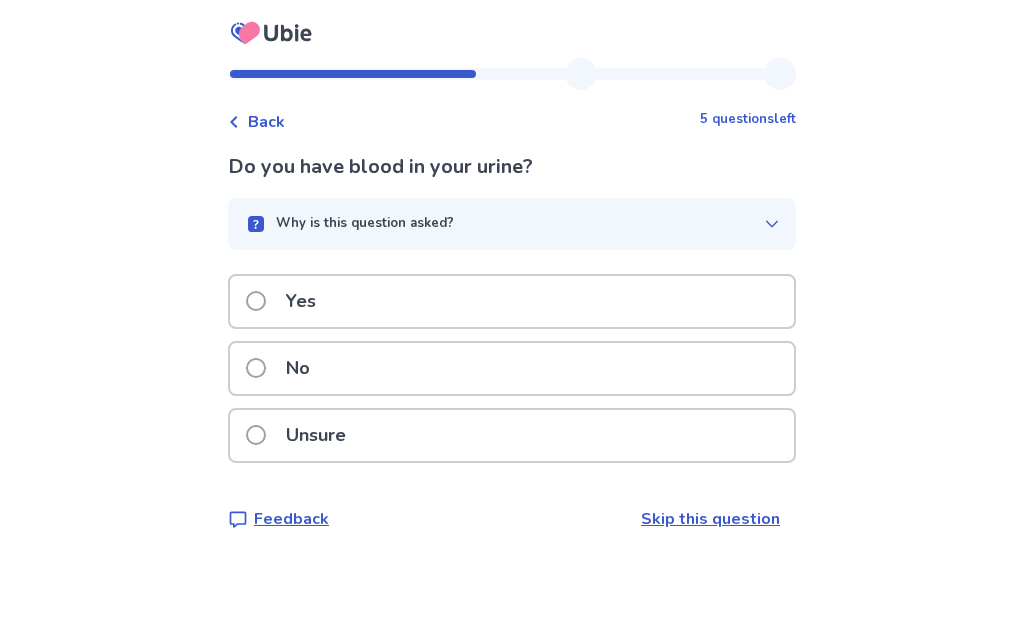 click on "No" at bounding box center (284, 368) 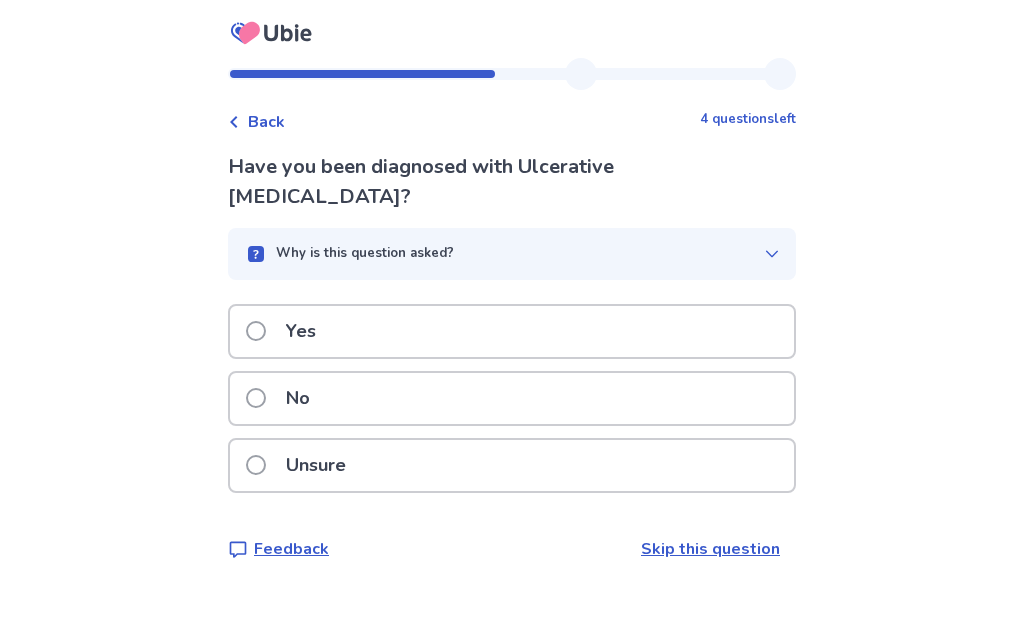 click on "No" at bounding box center (284, 398) 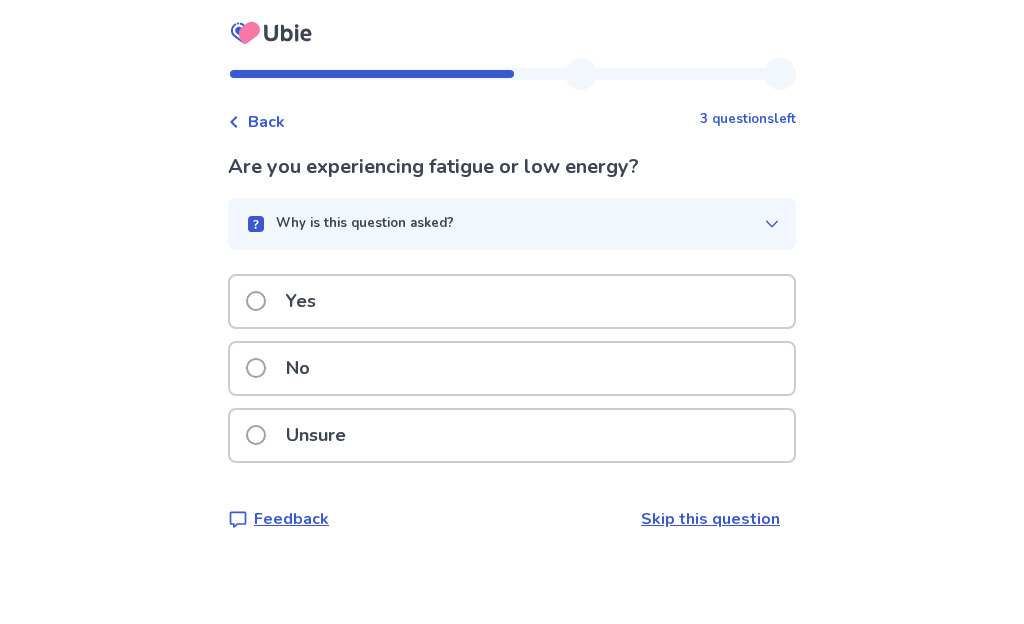 click on "No" at bounding box center [284, 368] 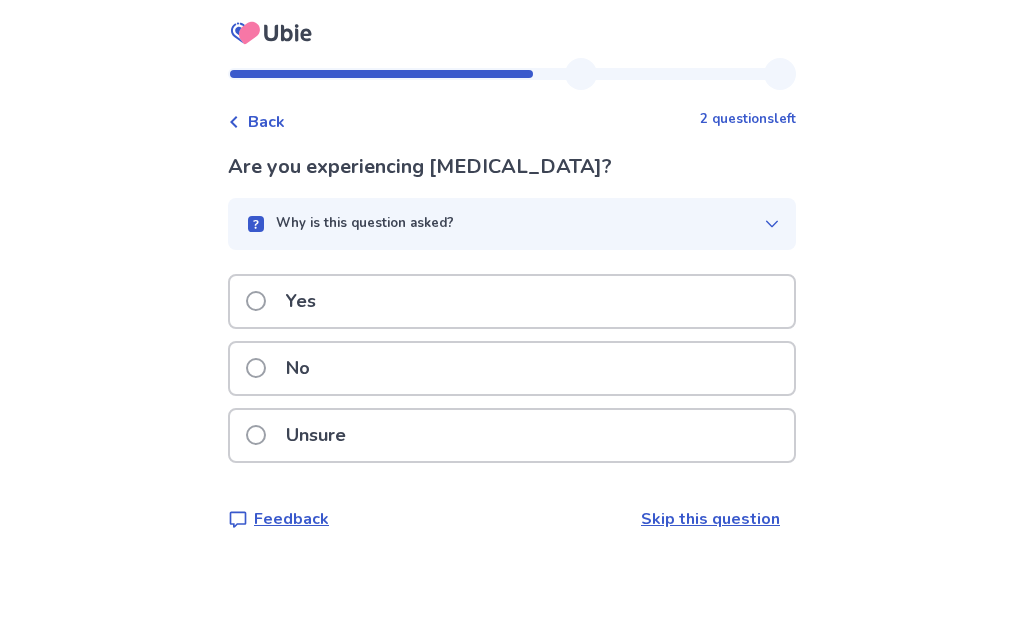 click on "No" at bounding box center [284, 368] 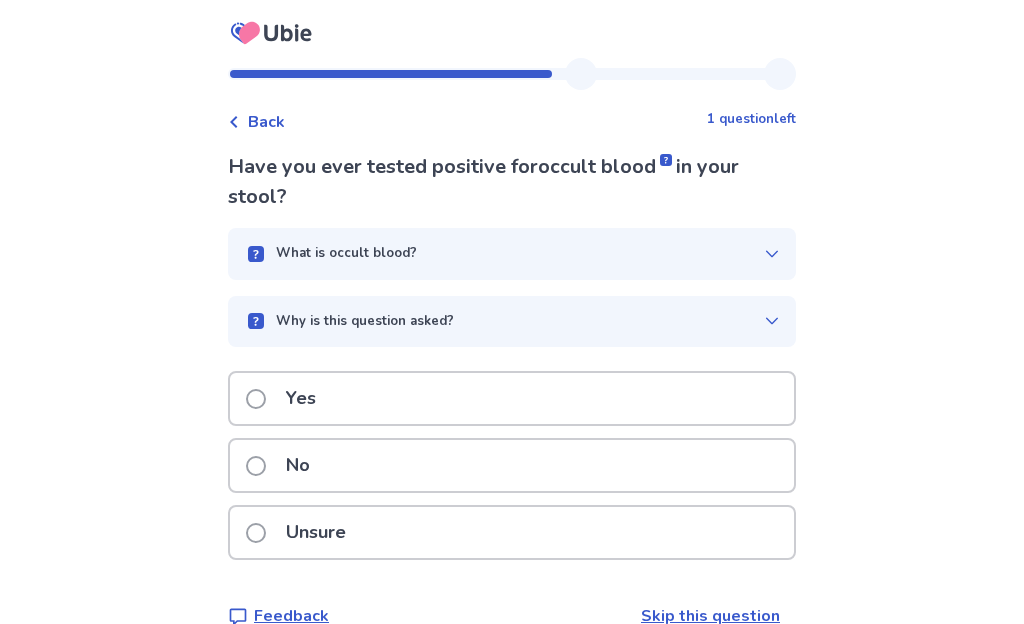 click on "No" at bounding box center (284, 465) 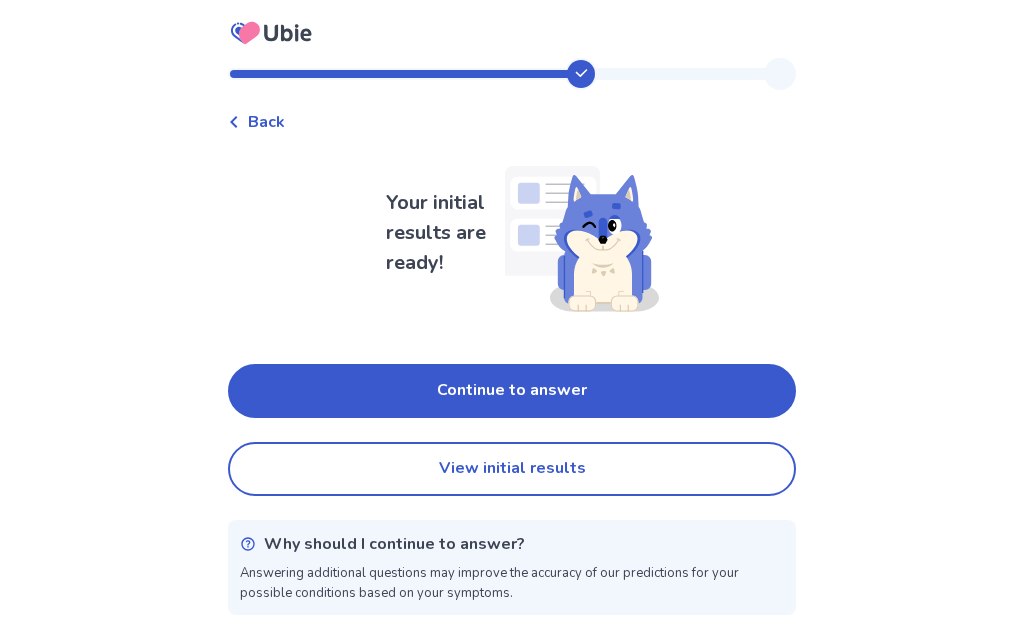 click on "Continue to answer" at bounding box center (512, 391) 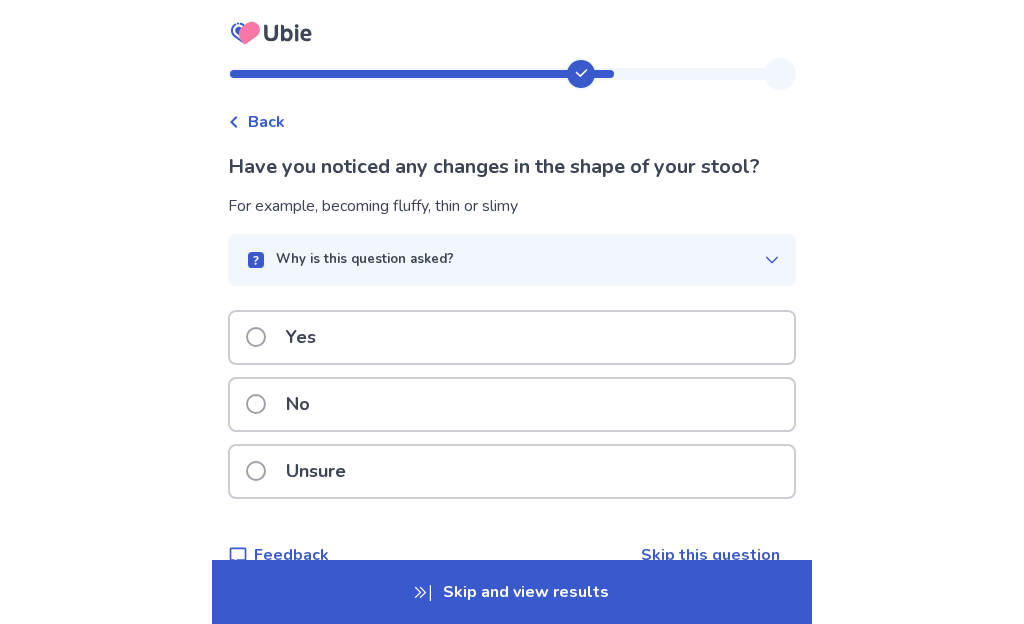 click at bounding box center (256, 404) 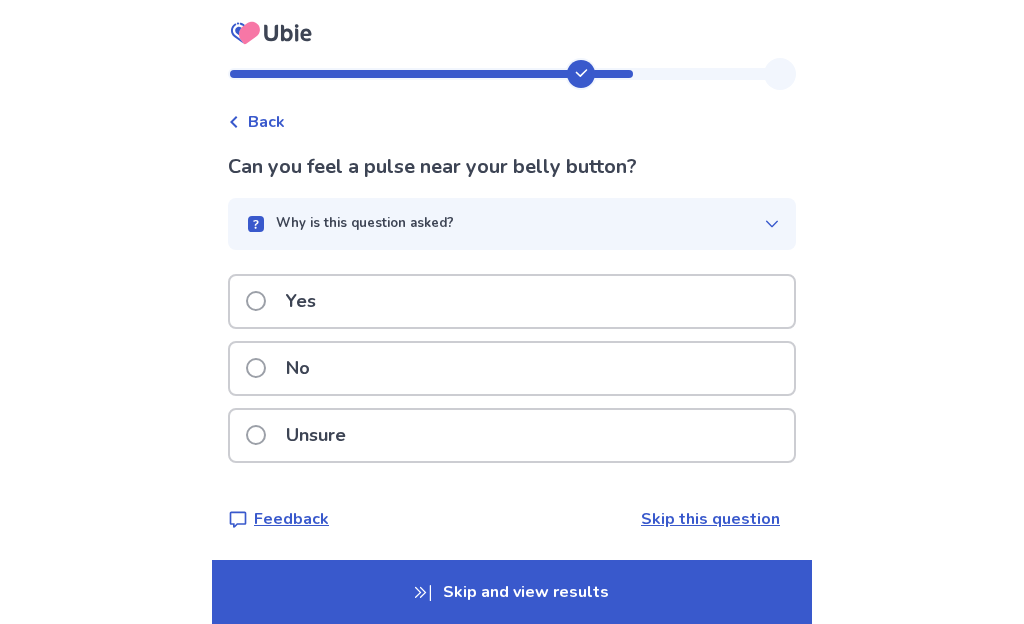 click on "No" at bounding box center (284, 368) 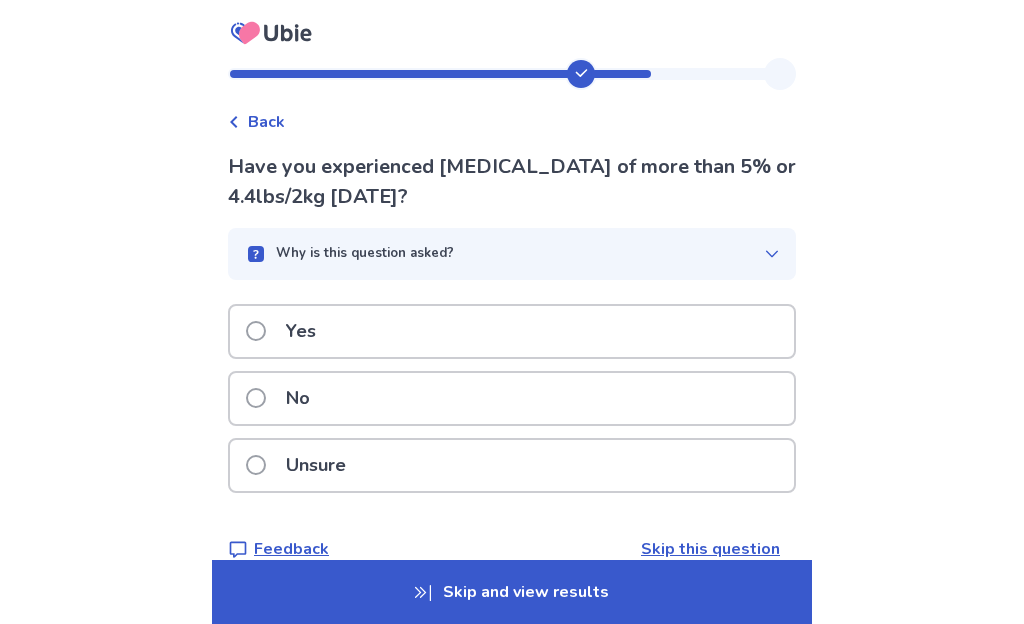 click at bounding box center [256, 398] 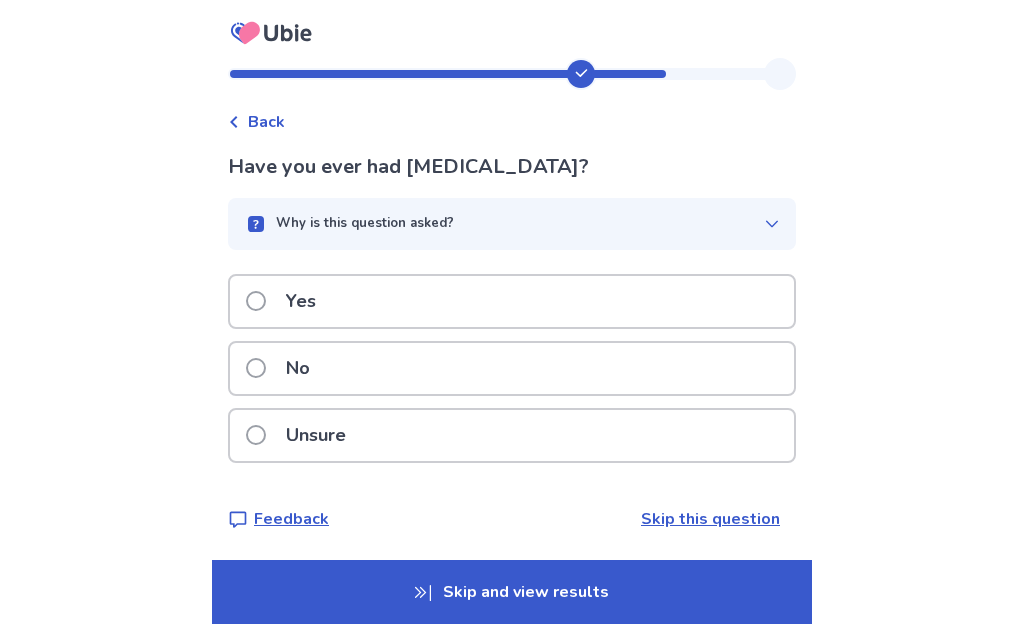 click at bounding box center [256, 368] 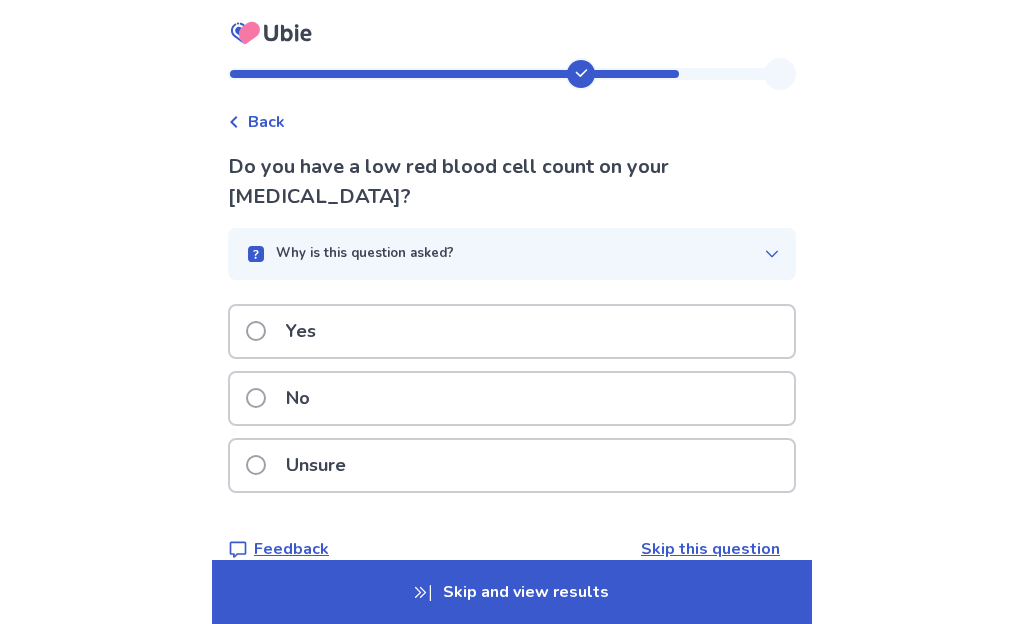 click at bounding box center [256, 398] 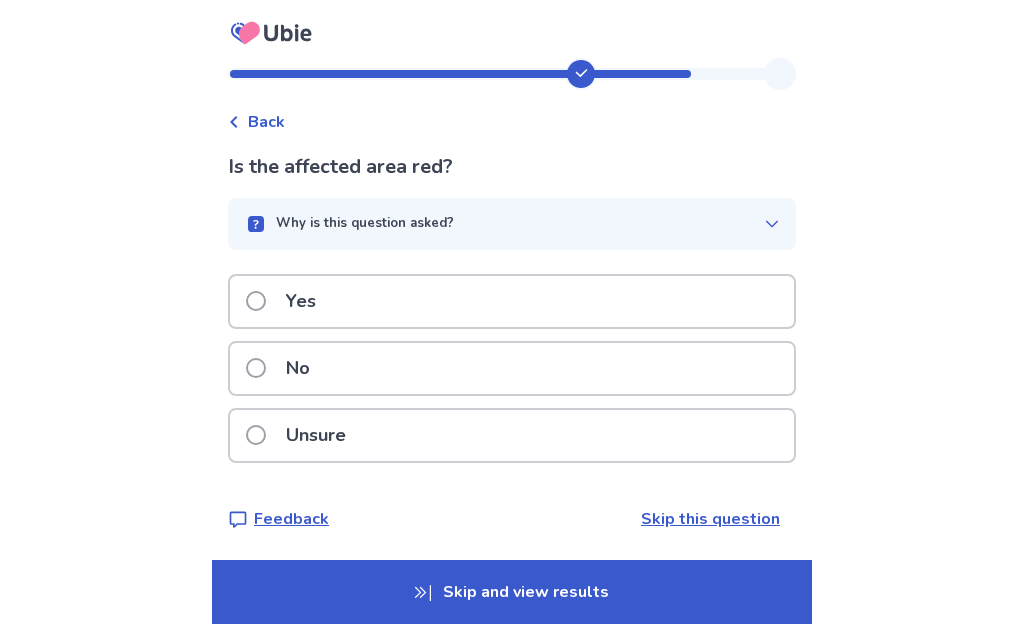 click on "No" at bounding box center (512, 368) 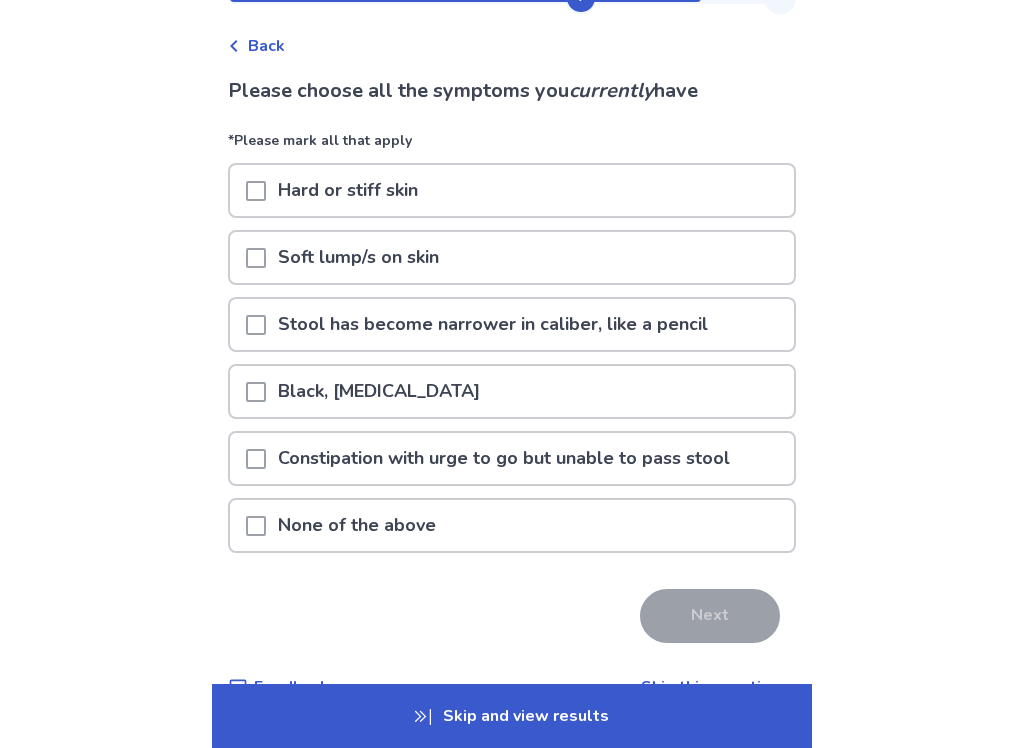 scroll, scrollTop: 78, scrollLeft: 0, axis: vertical 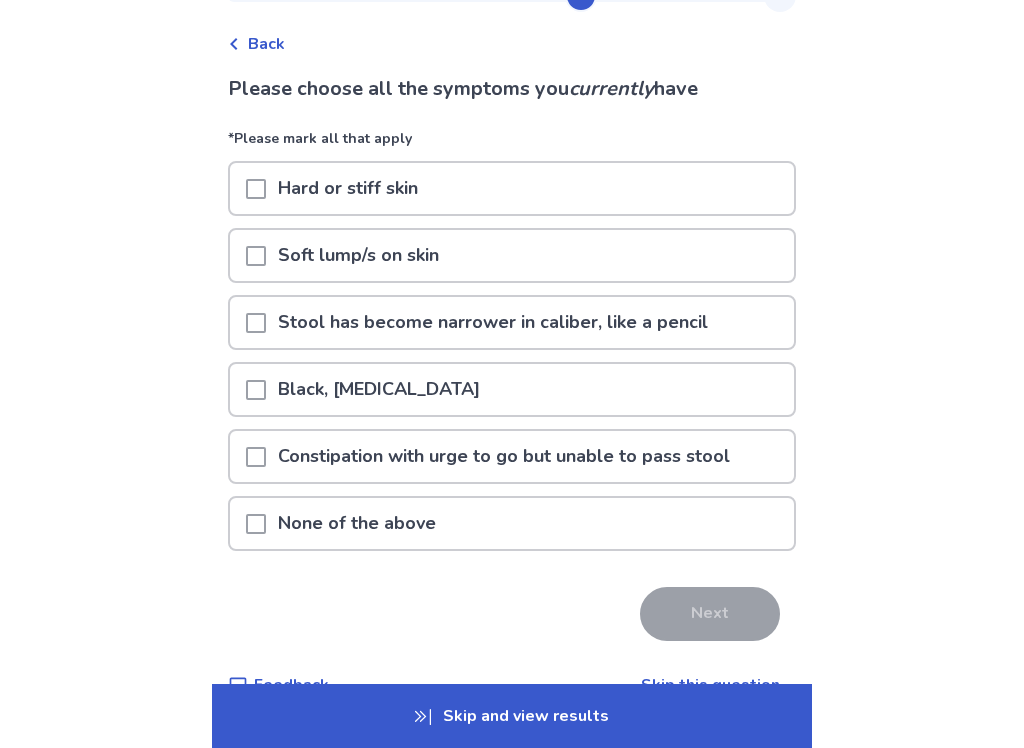 click at bounding box center [256, 524] 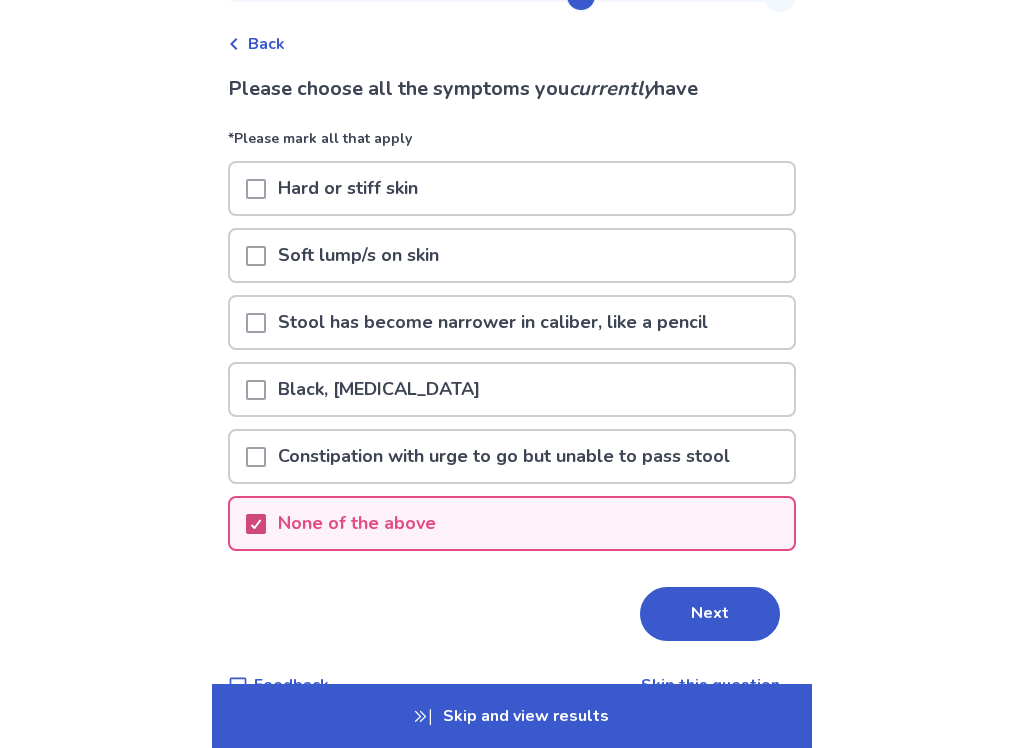 click on "Next" at bounding box center [710, 614] 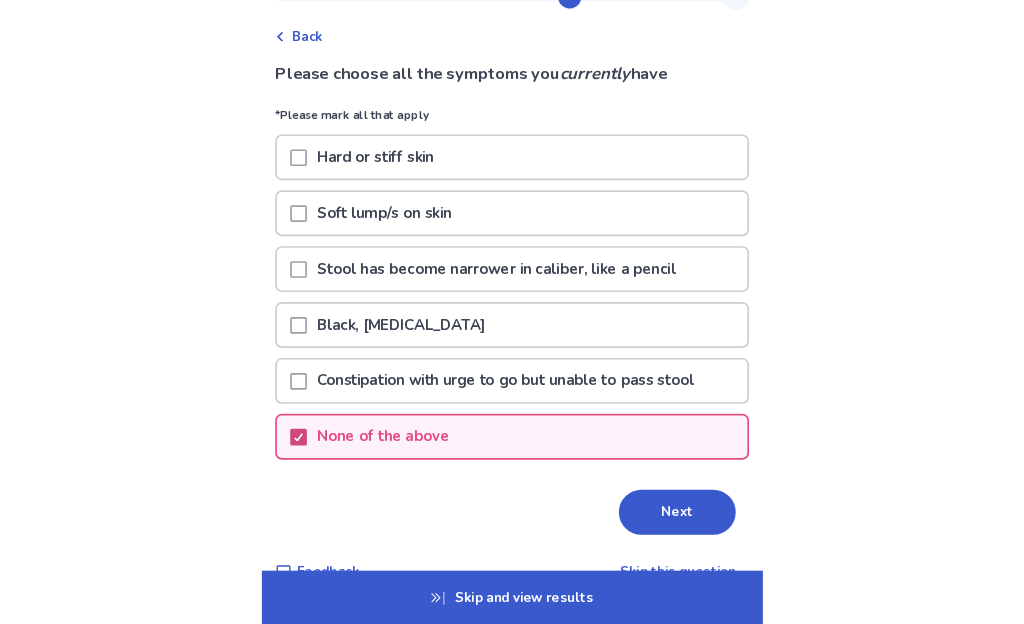 scroll, scrollTop: 0, scrollLeft: 0, axis: both 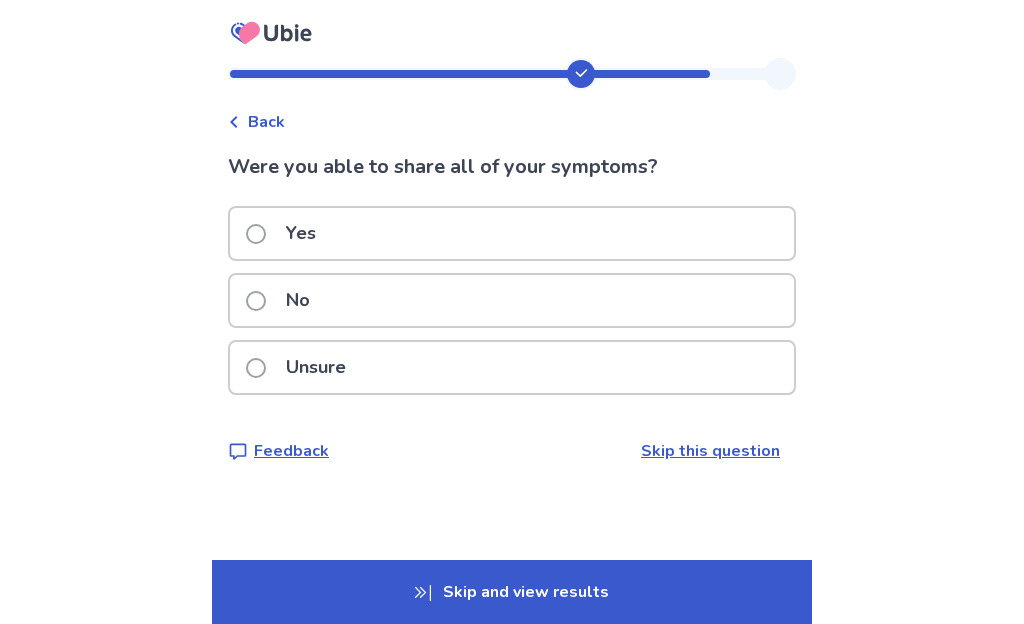 click at bounding box center (256, 234) 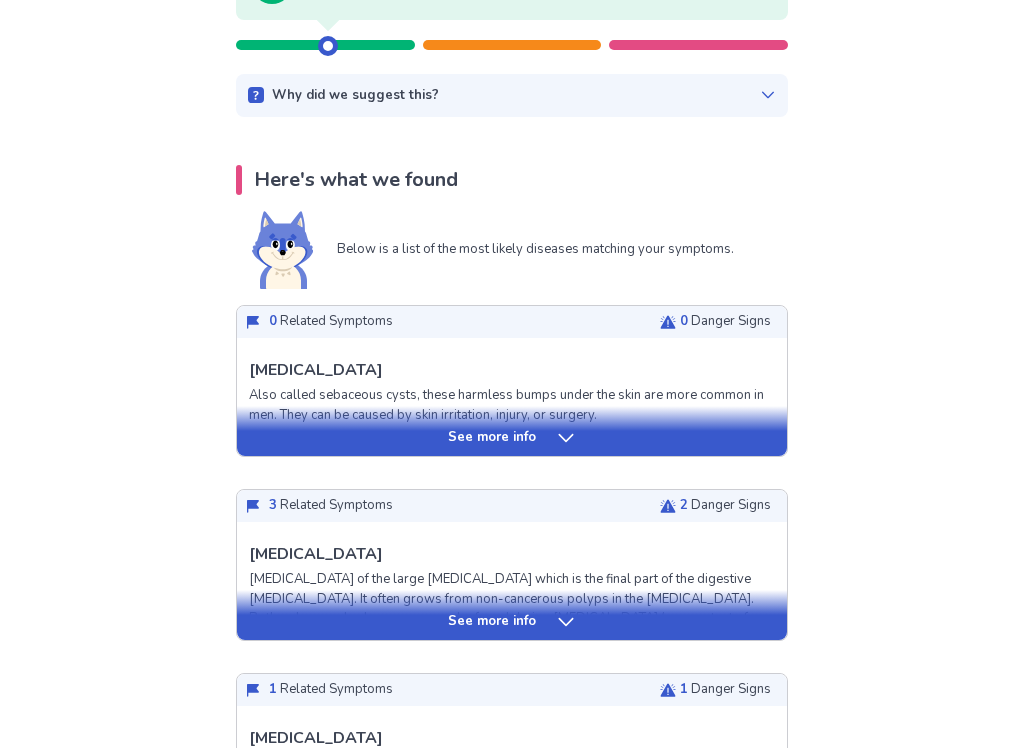 scroll, scrollTop: 284, scrollLeft: 0, axis: vertical 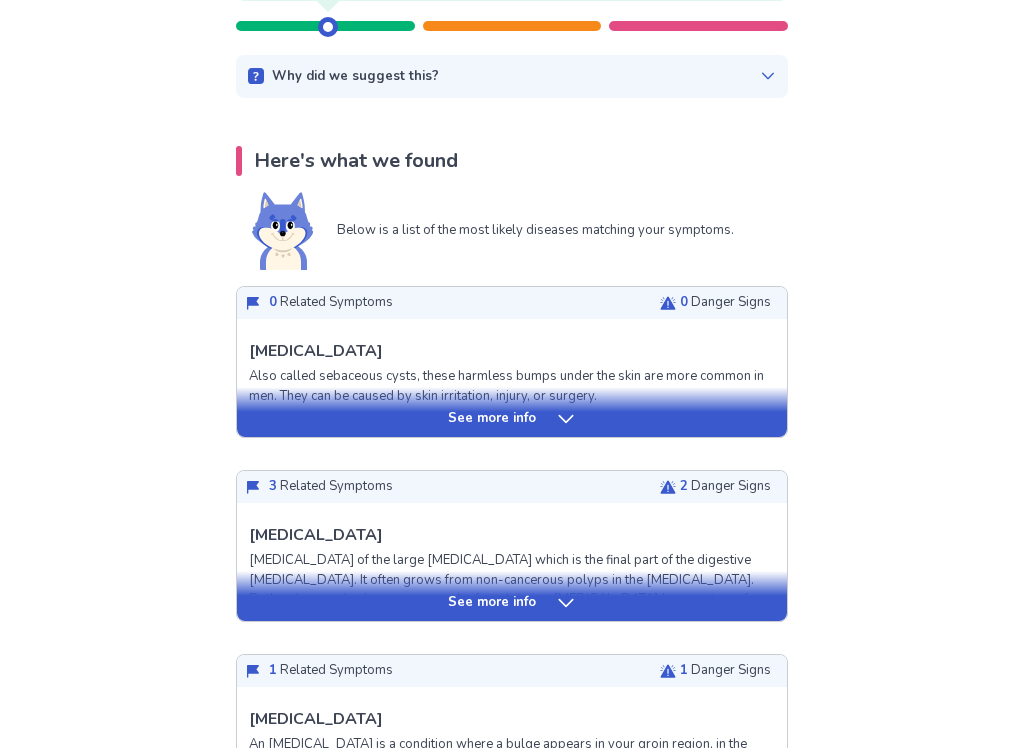 click on "See more info" at bounding box center (512, 419) 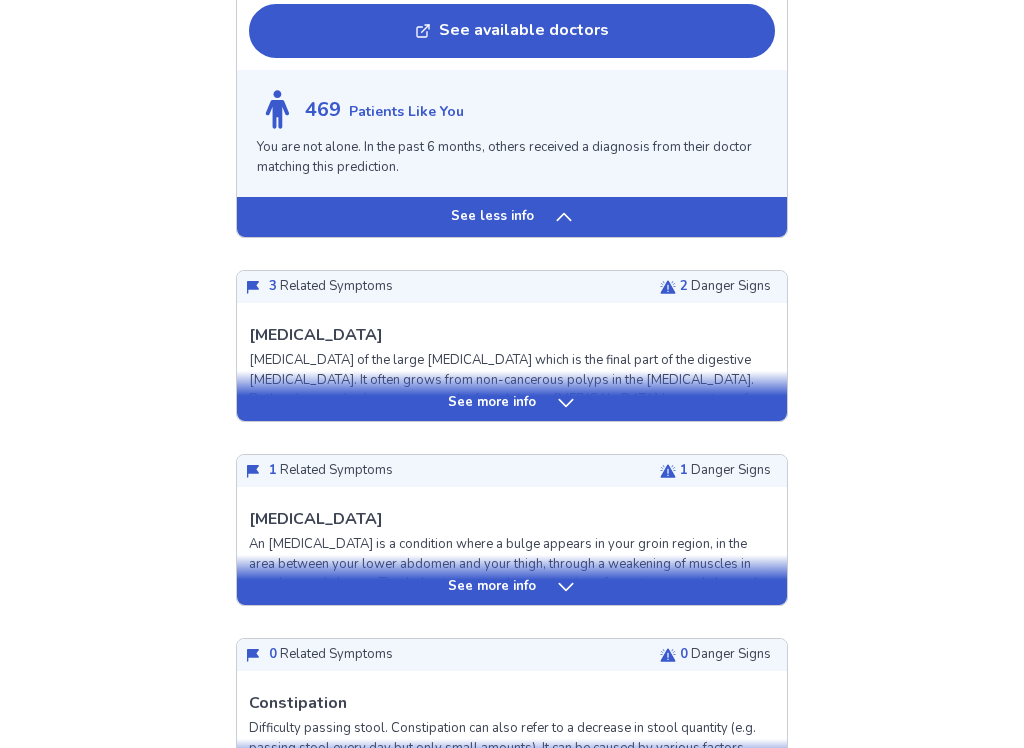 scroll, scrollTop: 1835, scrollLeft: 0, axis: vertical 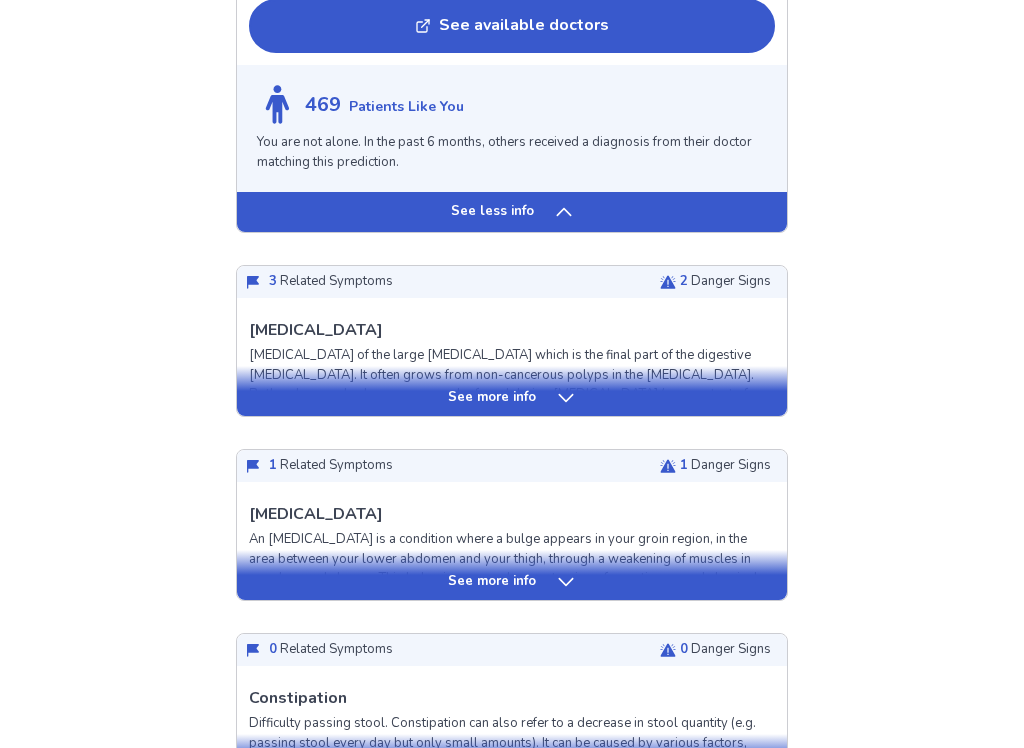 click on "See more info" at bounding box center [512, 399] 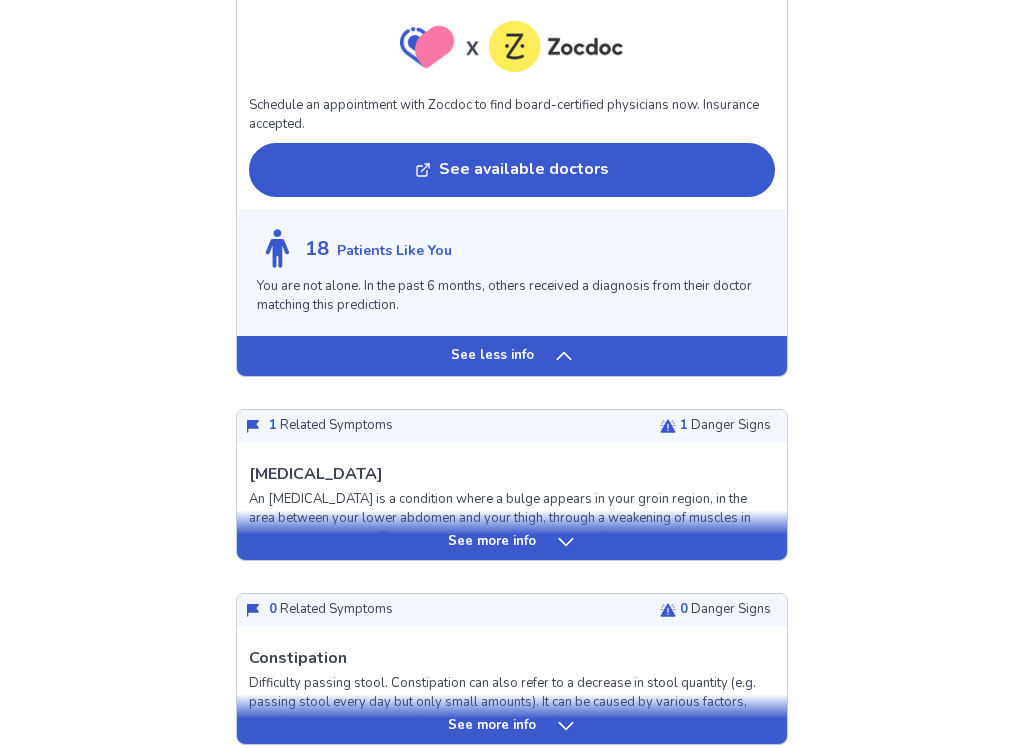 scroll, scrollTop: 3660, scrollLeft: 0, axis: vertical 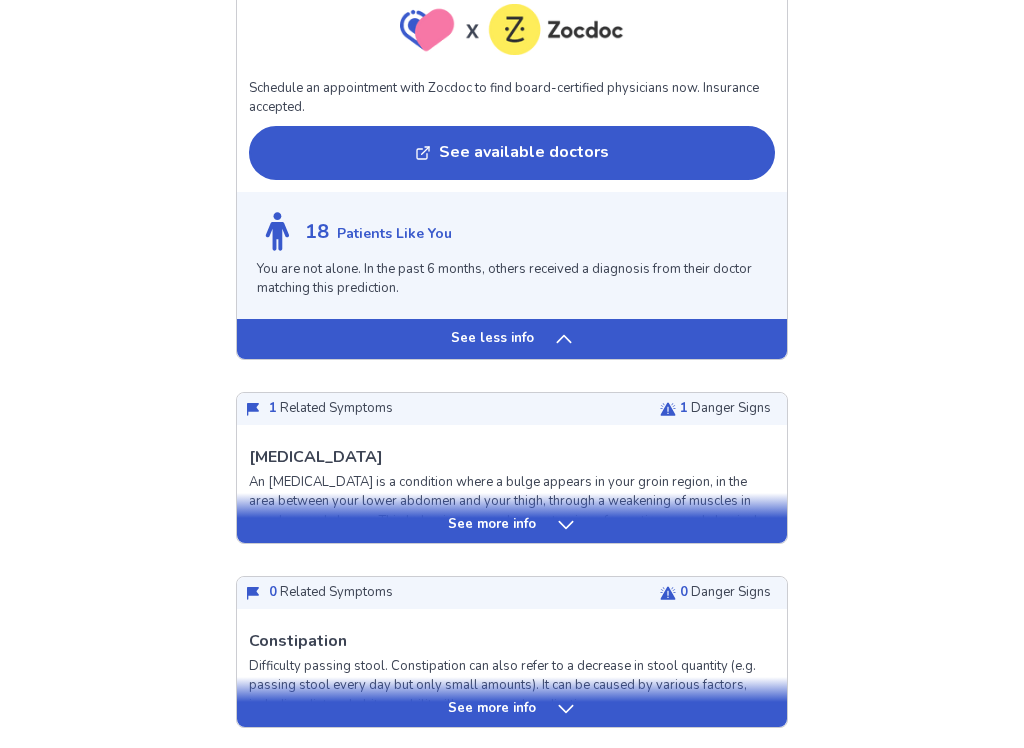 click on "See more info" at bounding box center (512, 525) 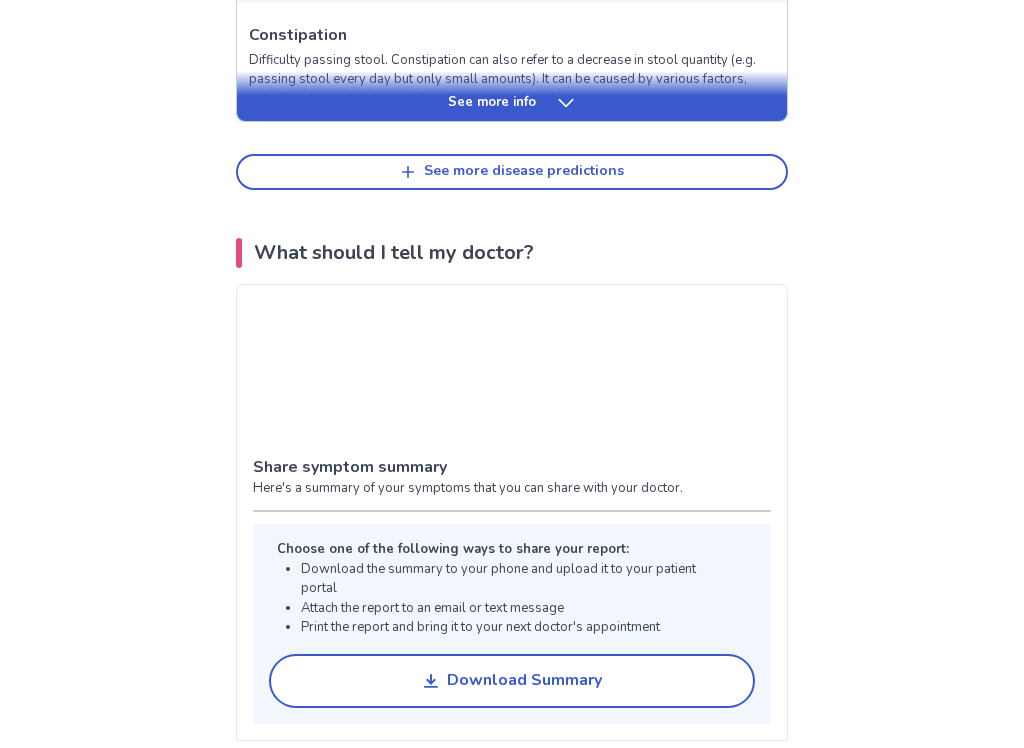 scroll, scrollTop: 5734, scrollLeft: 0, axis: vertical 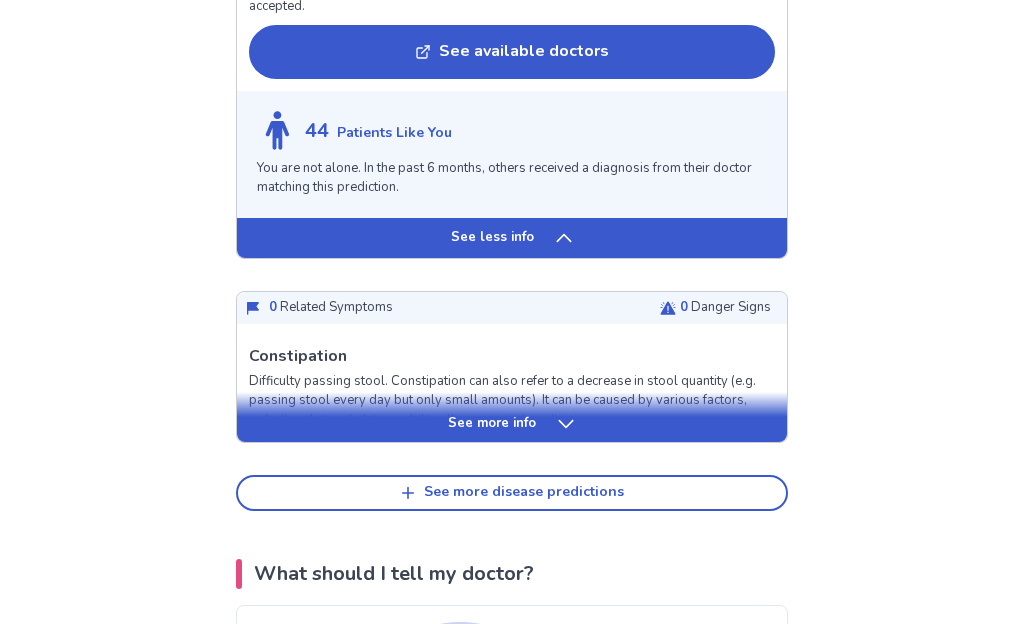 click on "See more disease predictions" at bounding box center [512, 494] 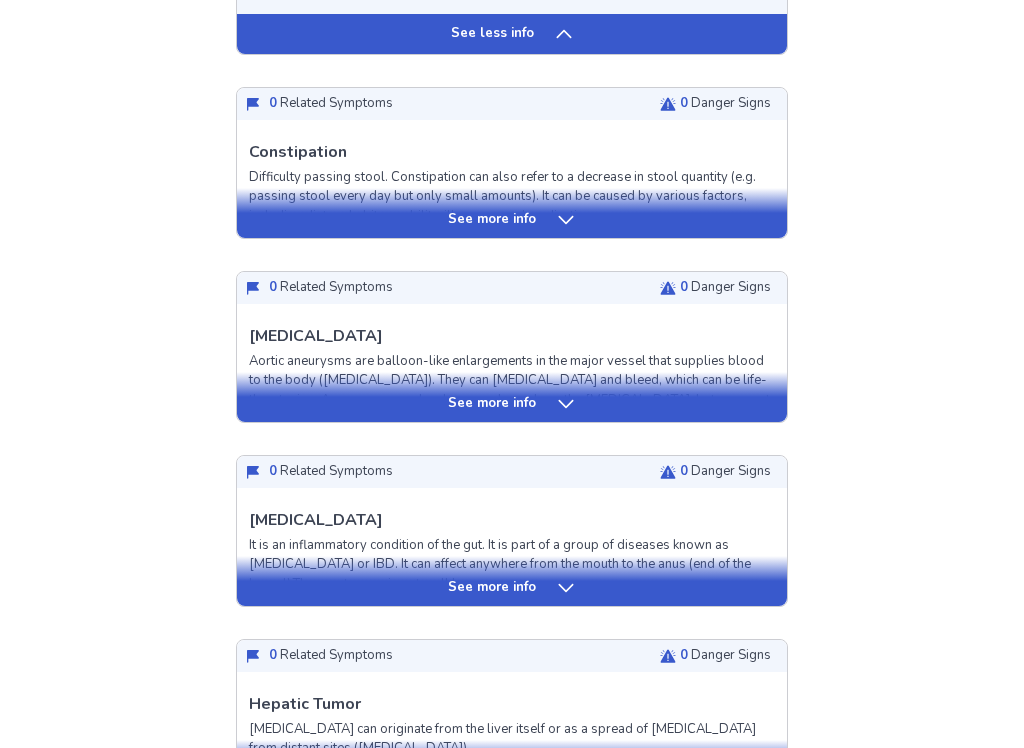 scroll, scrollTop: 5618, scrollLeft: 0, axis: vertical 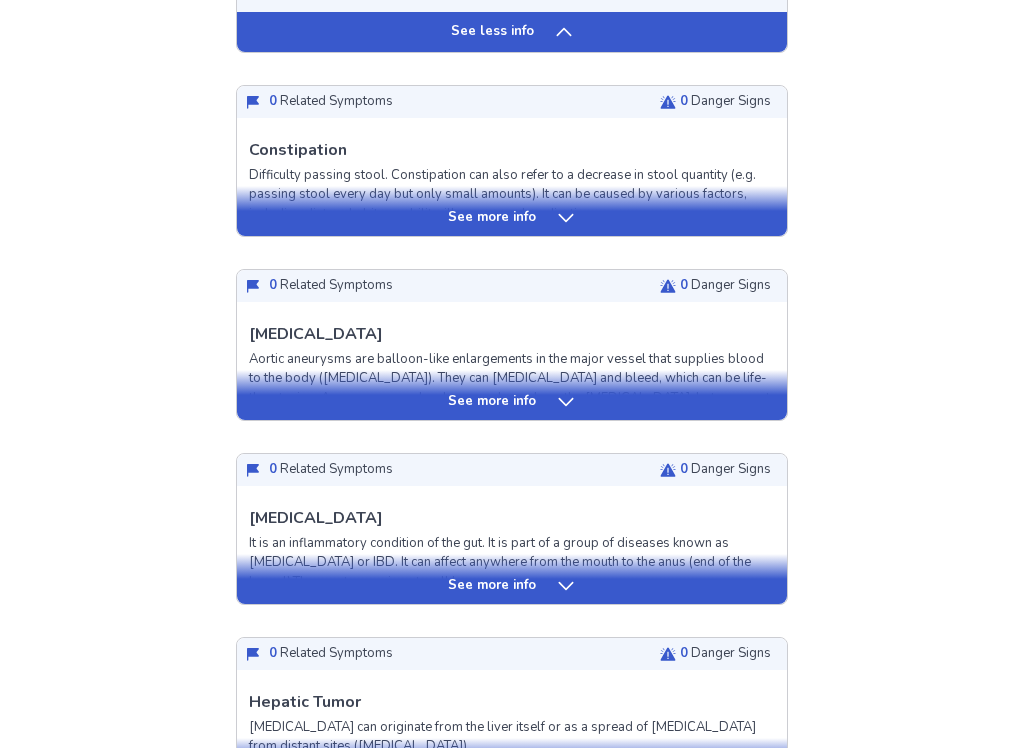 click on "See more info" at bounding box center (512, 403) 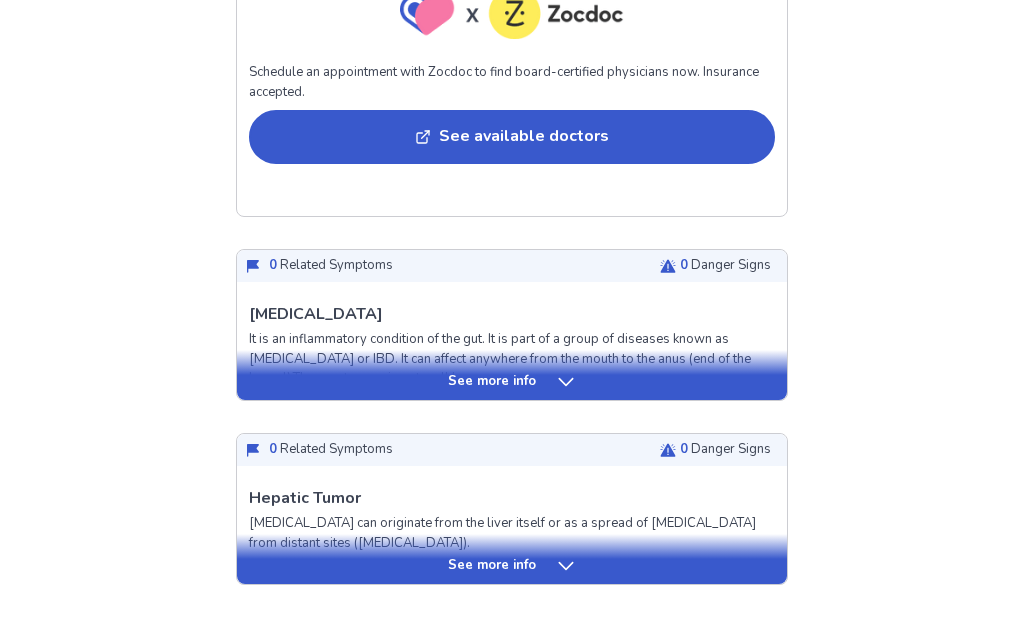 scroll, scrollTop: 7207, scrollLeft: 0, axis: vertical 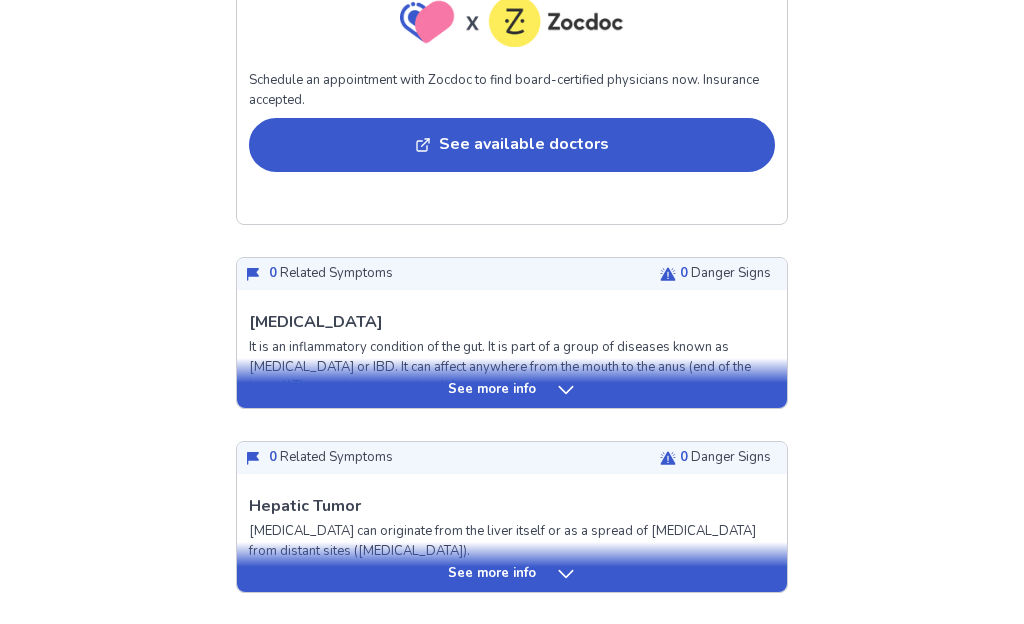 click on "See more info" at bounding box center [512, 390] 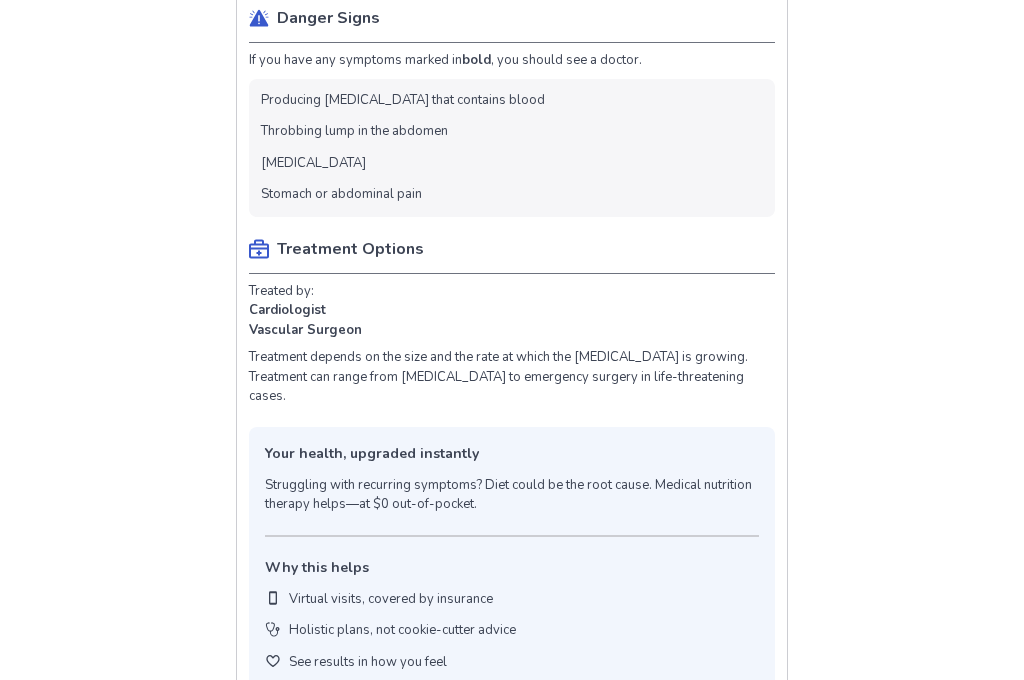 scroll, scrollTop: 6392, scrollLeft: 0, axis: vertical 